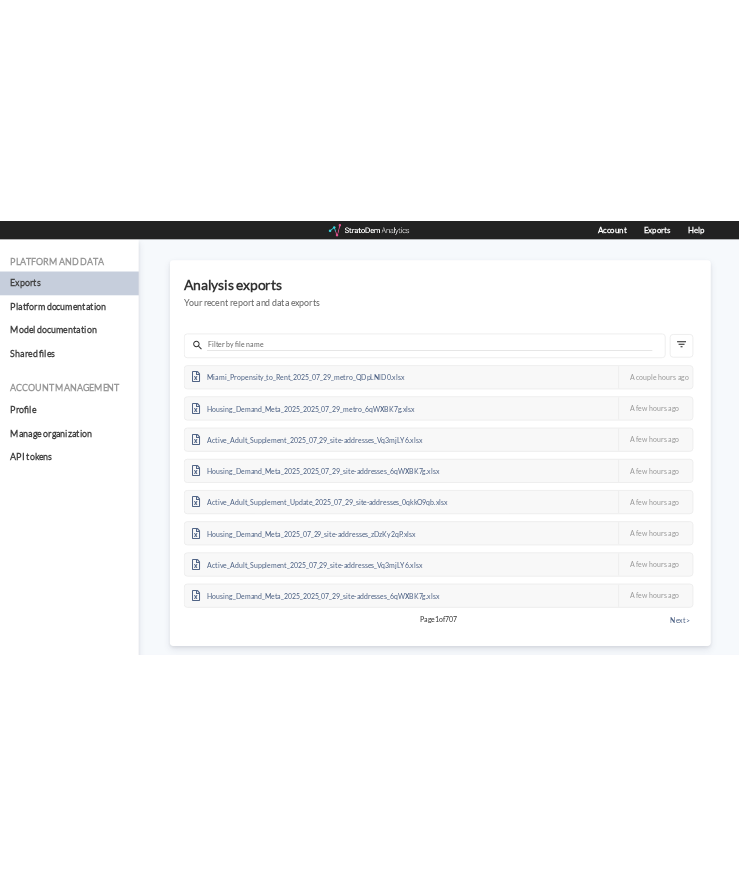 scroll, scrollTop: 0, scrollLeft: 0, axis: both 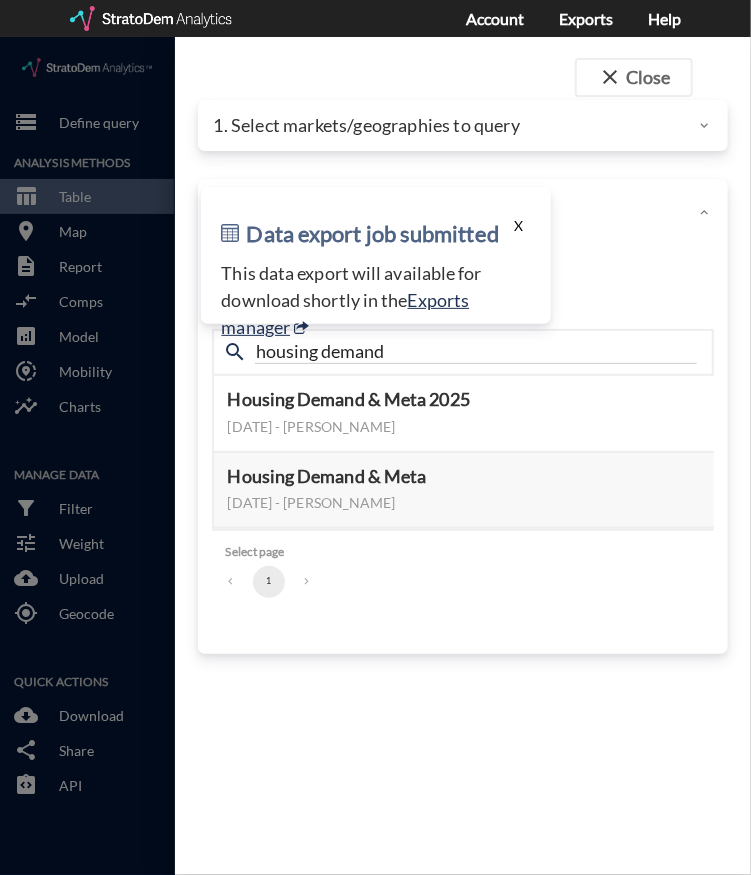 click on "X" 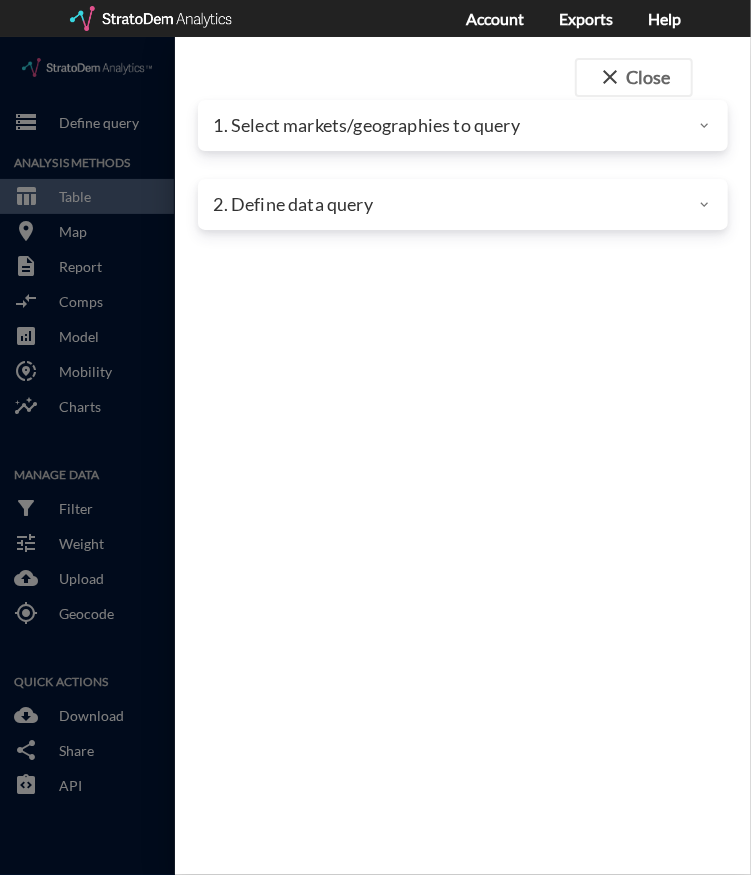 click on "1. Select markets/geographies to query" 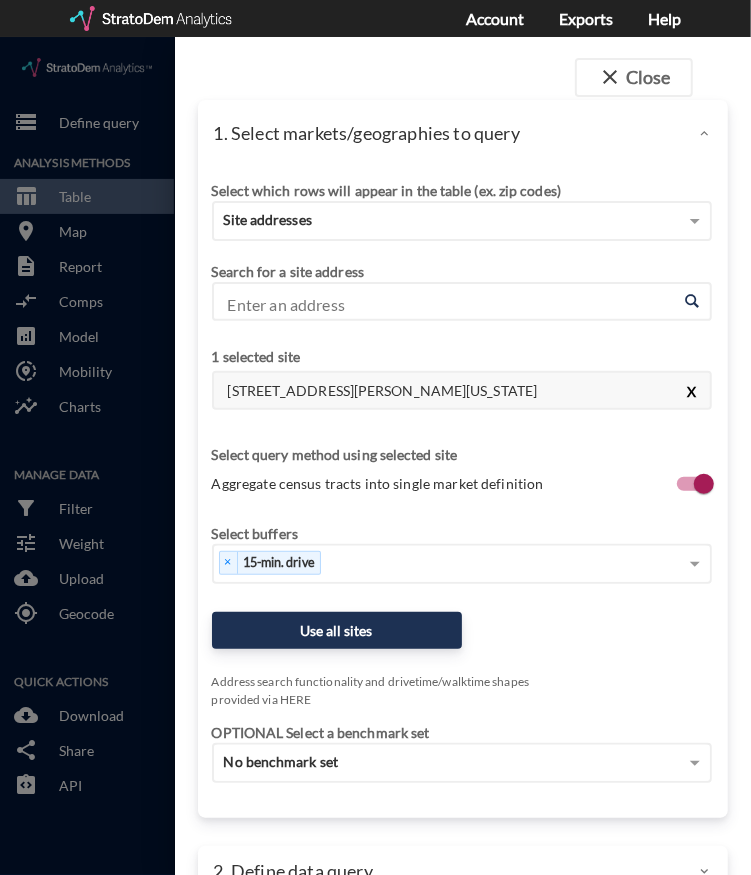 click on "X" 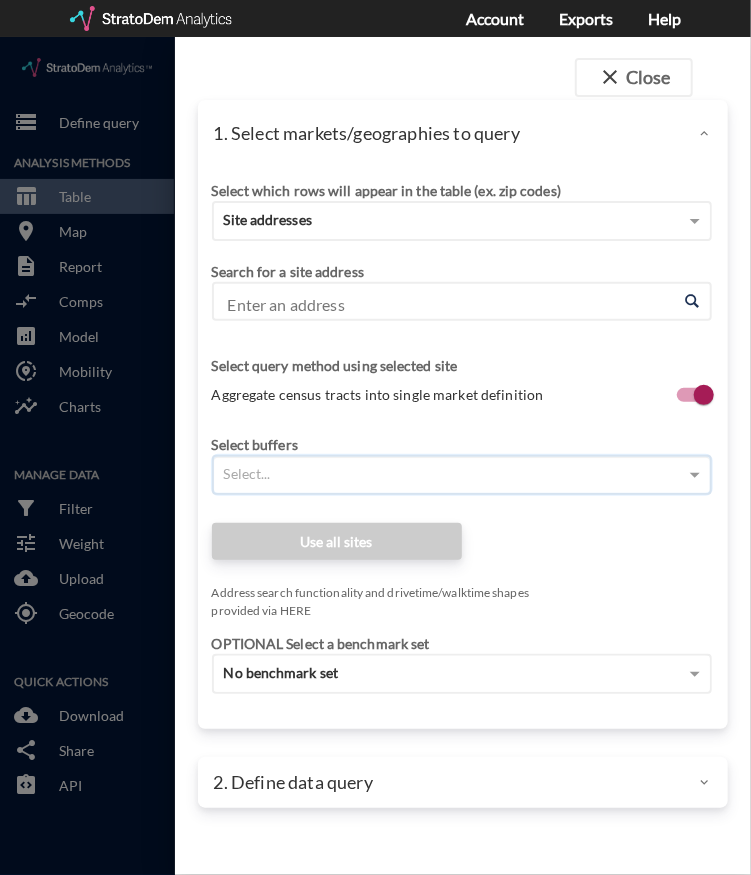 click on "Enter an address" 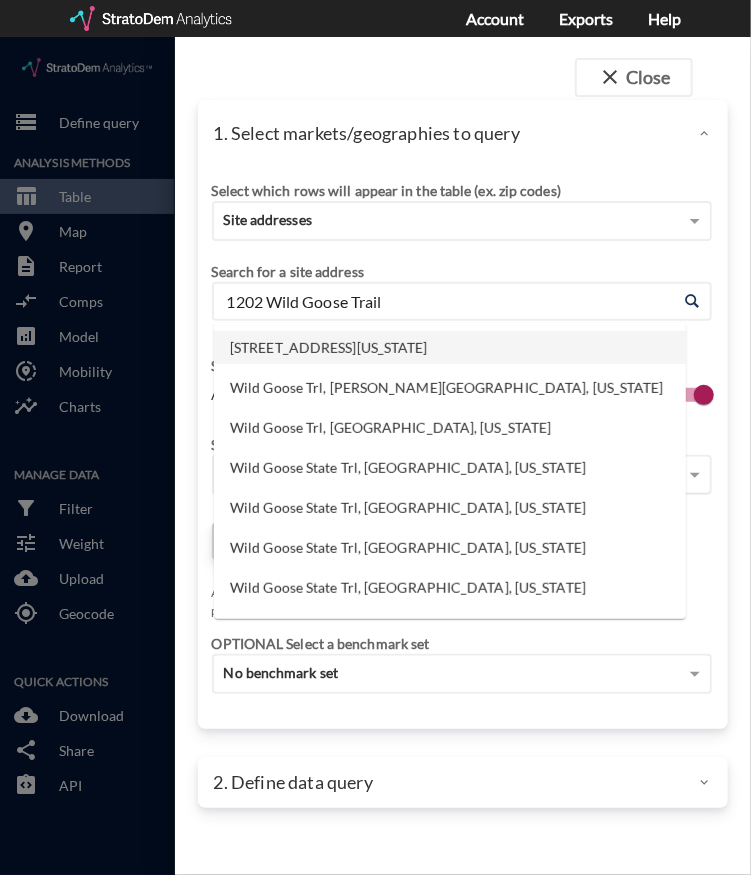 click on "1202 Wild Goose Trl, Summerville, South Carolina" 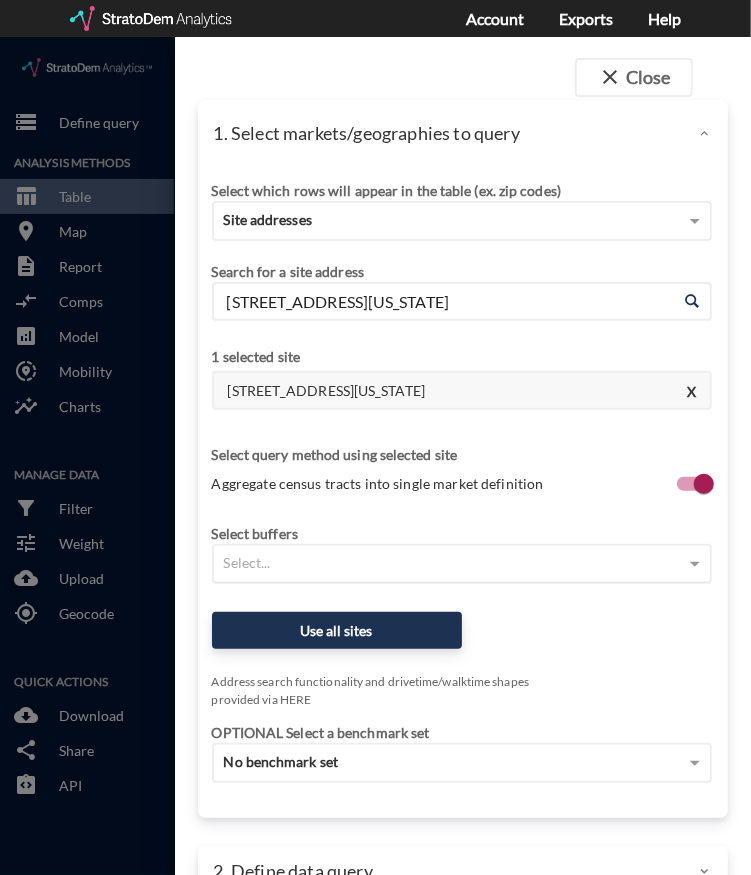 type on "1202 Wild Goose Trl, Summerville, South Carolina" 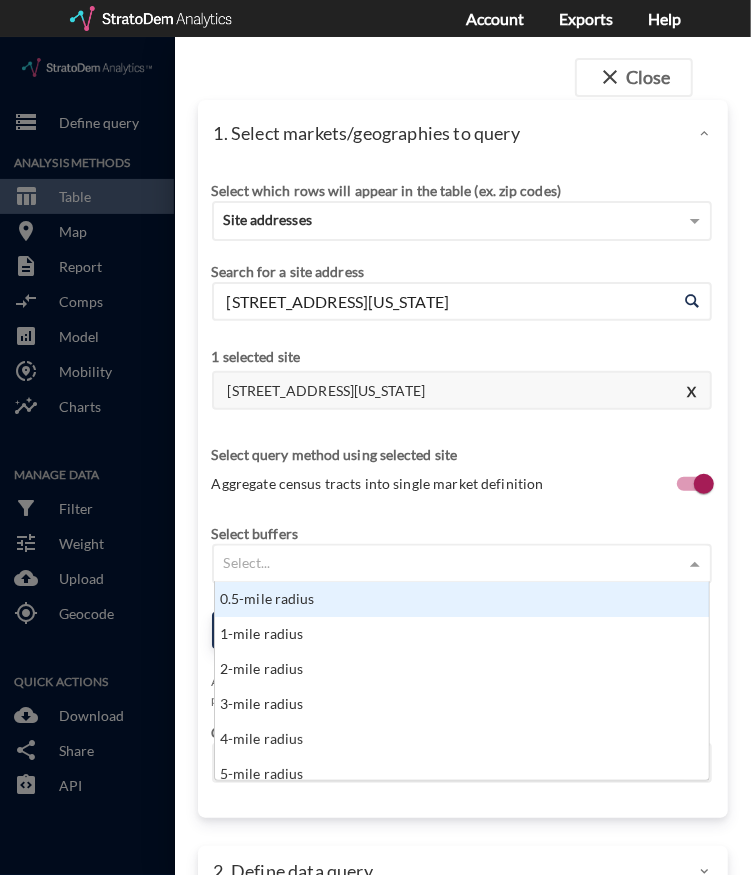 scroll, scrollTop: 16, scrollLeft: 13, axis: both 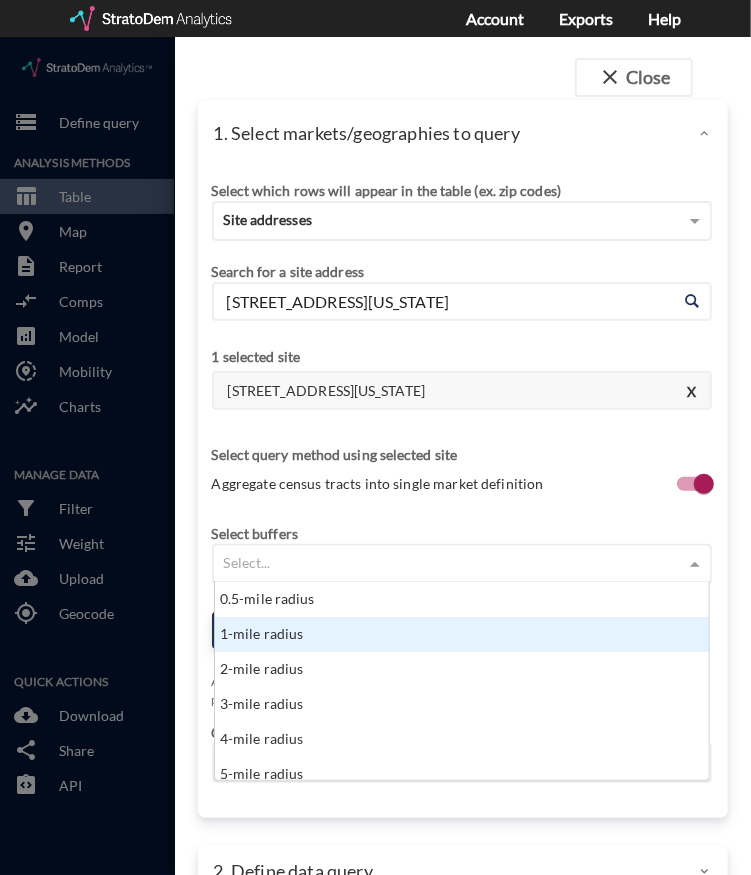 click on "2-mile radius" 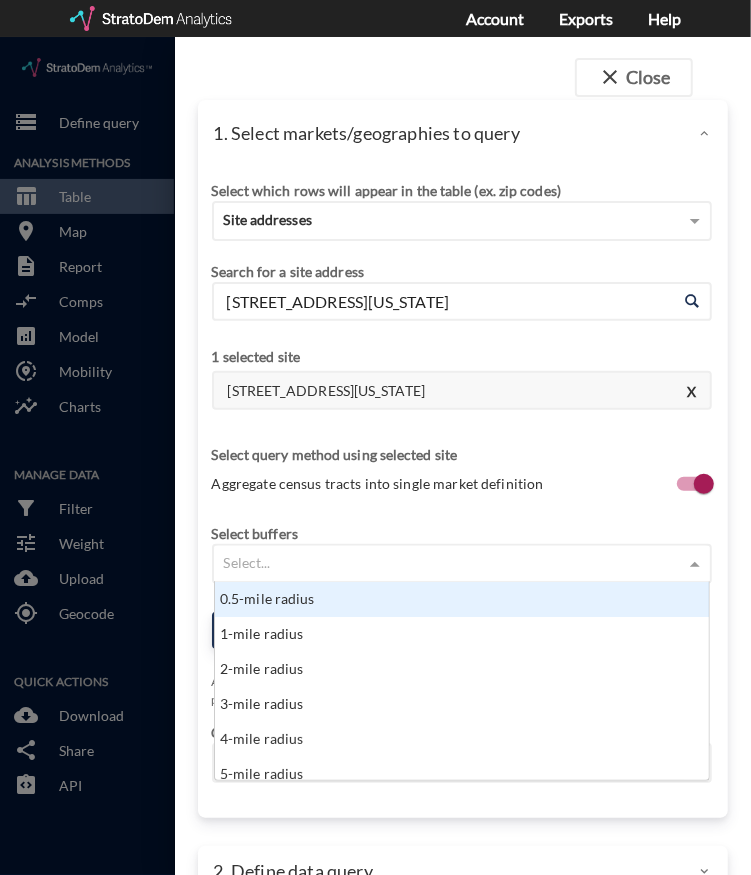 click on "Select..." 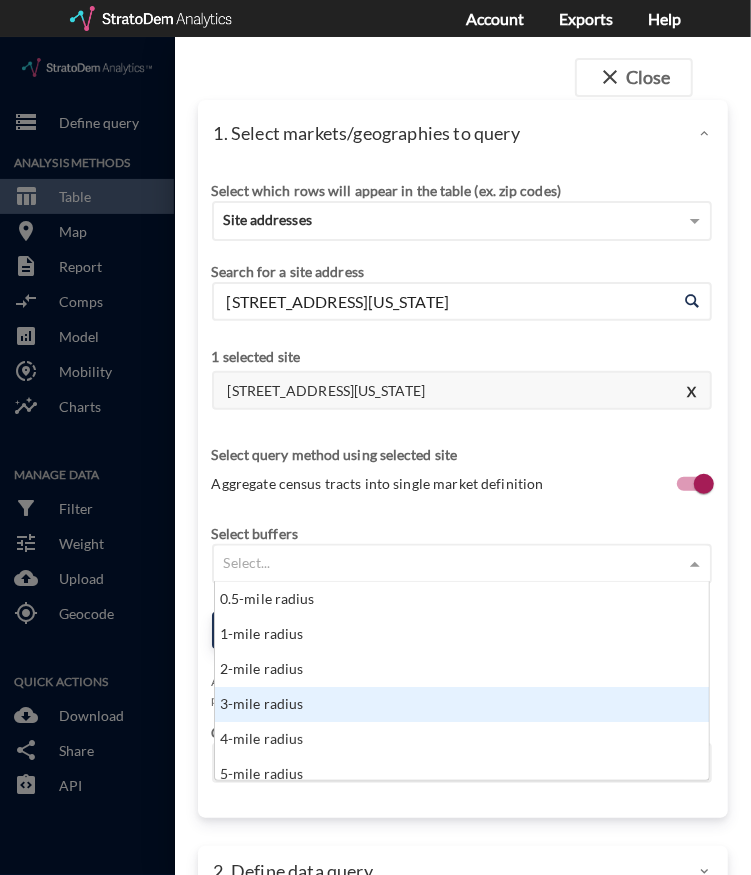 click on "3-mile radius" 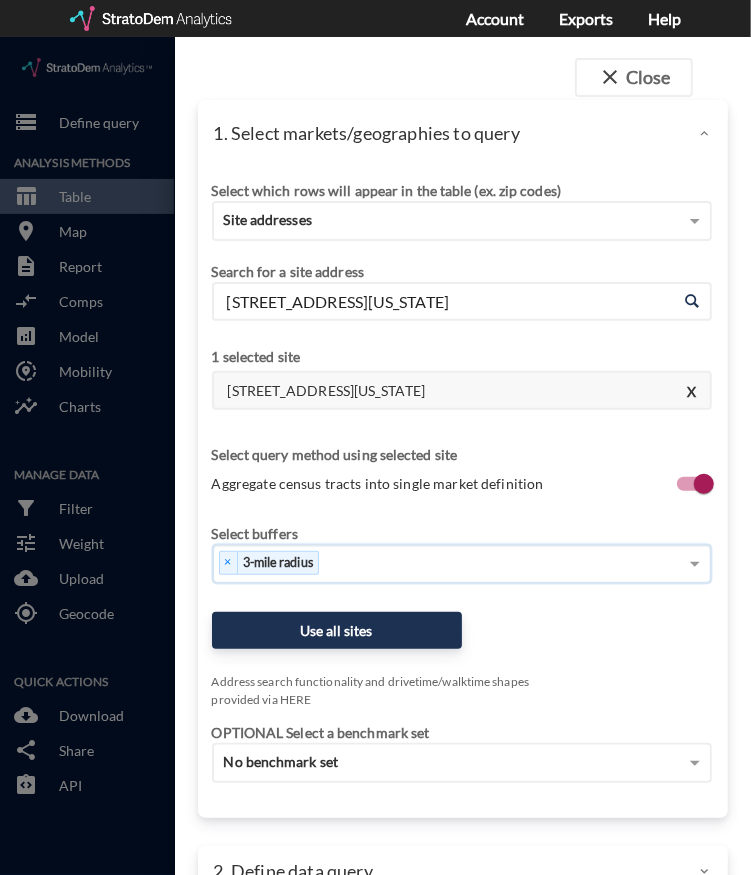 click on "× 3-mile radius" 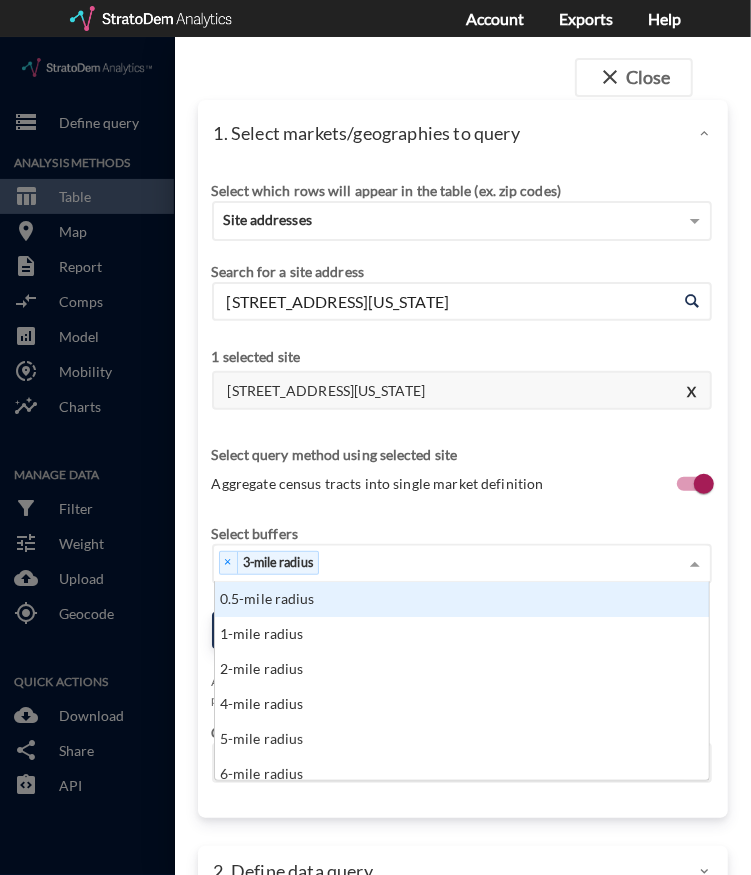 scroll, scrollTop: 16, scrollLeft: 13, axis: both 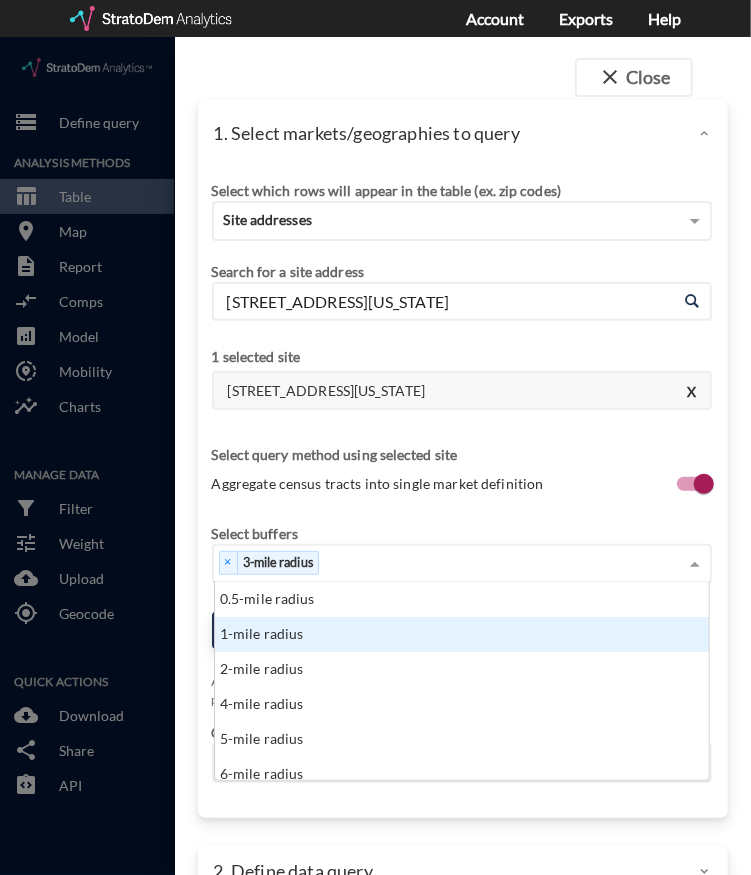 click on "1-mile radius" 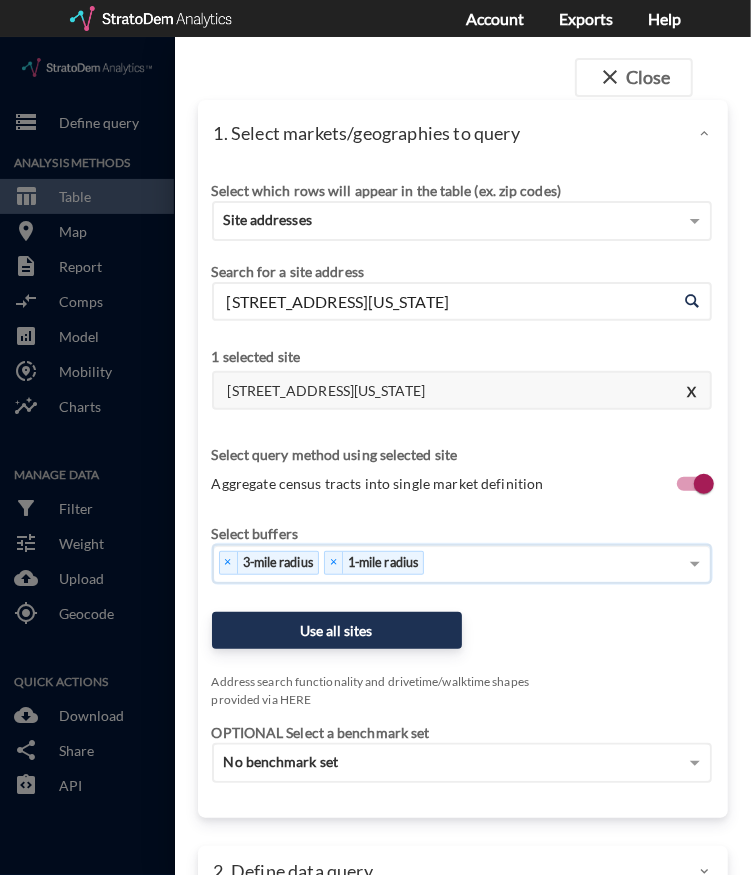 click on "× 3-mile radius   × 1-mile radius" 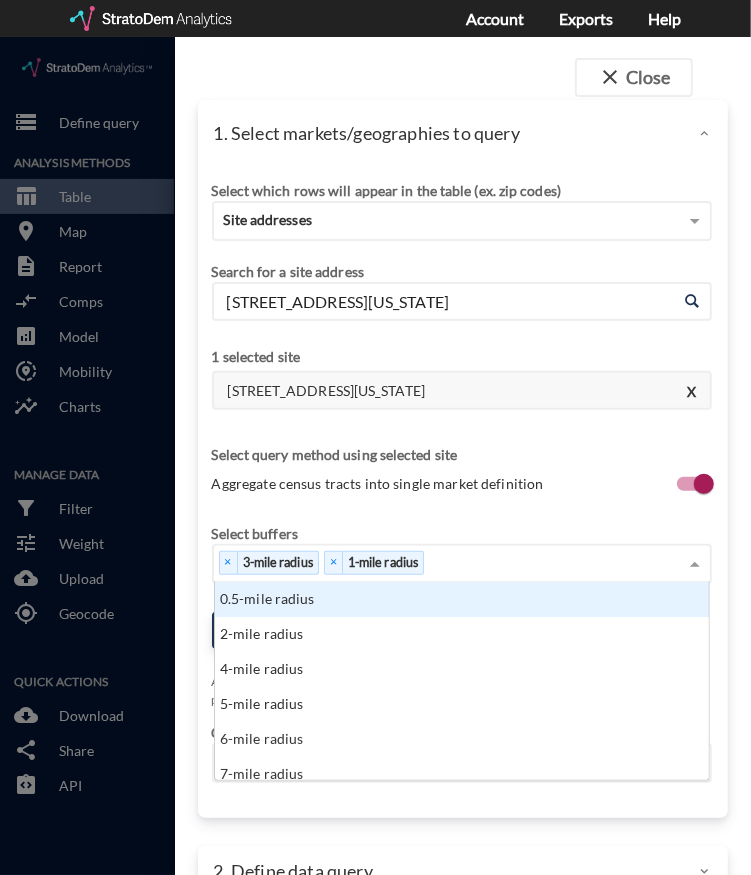scroll, scrollTop: 16, scrollLeft: 13, axis: both 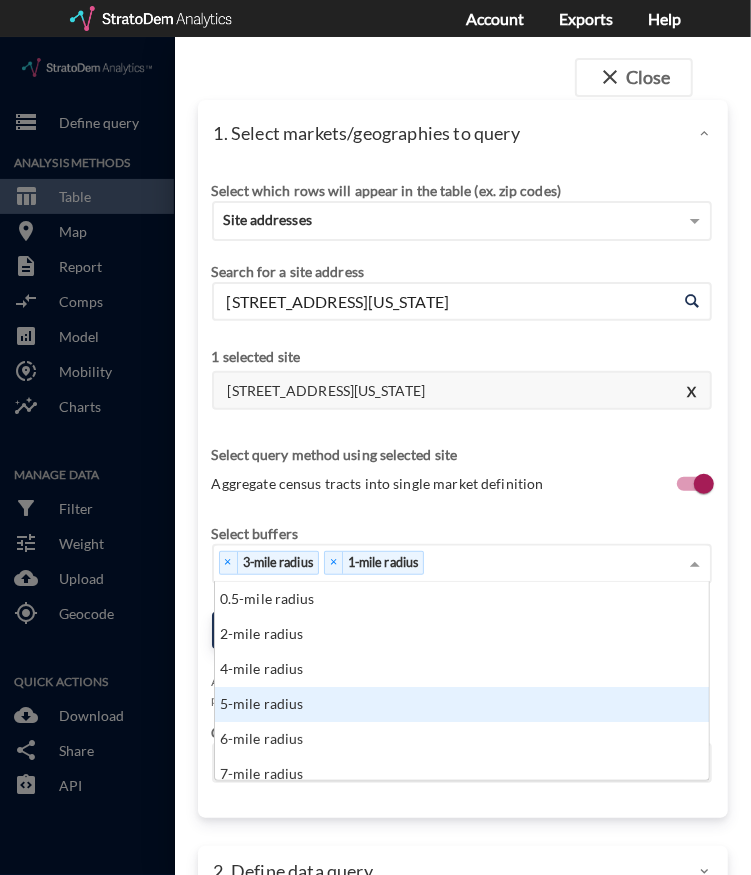 click on "5-mile radius" 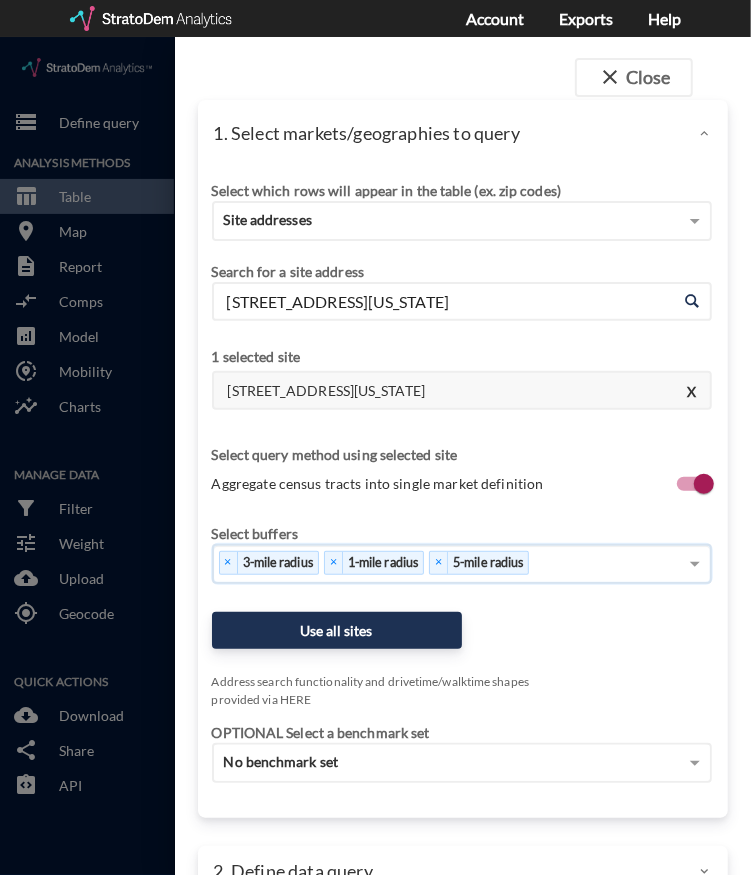 click on "× 3-mile radius   × 1-mile radius   × 5-mile radius" 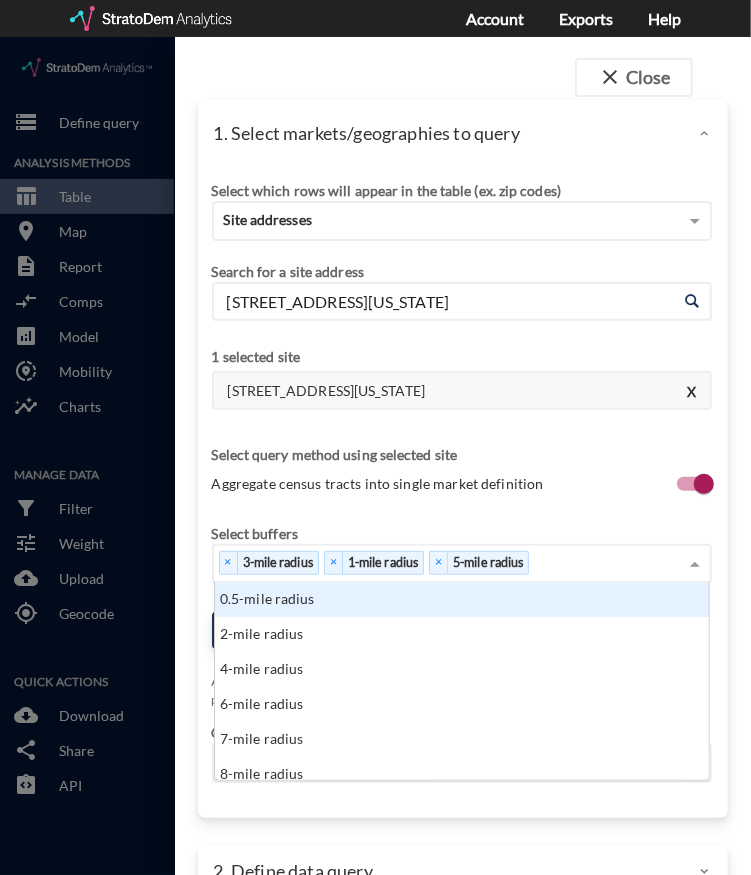 scroll, scrollTop: 16, scrollLeft: 13, axis: both 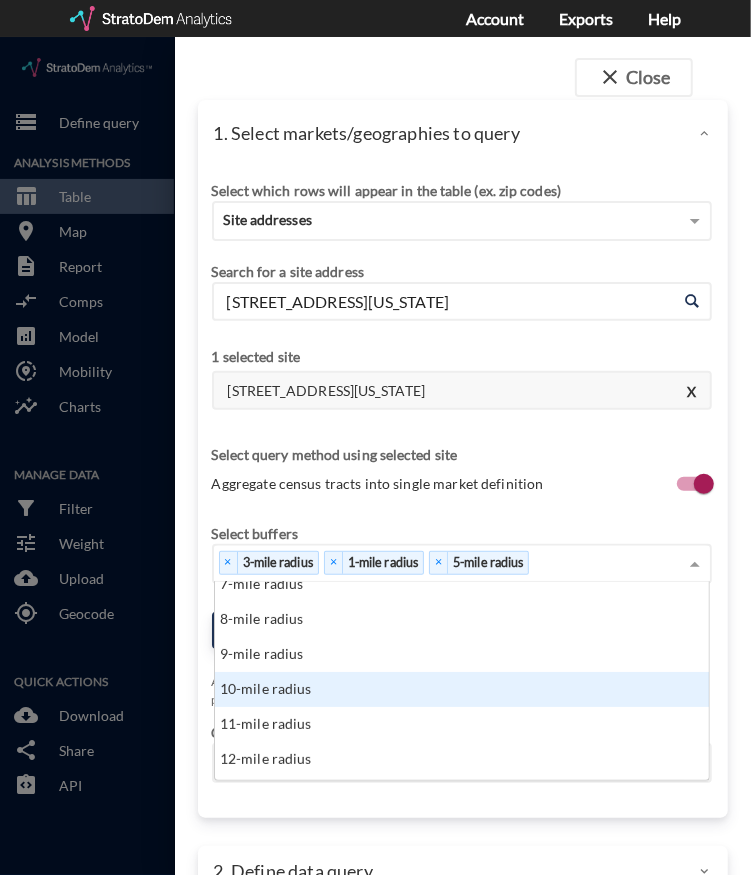 click on "10-mile radius" 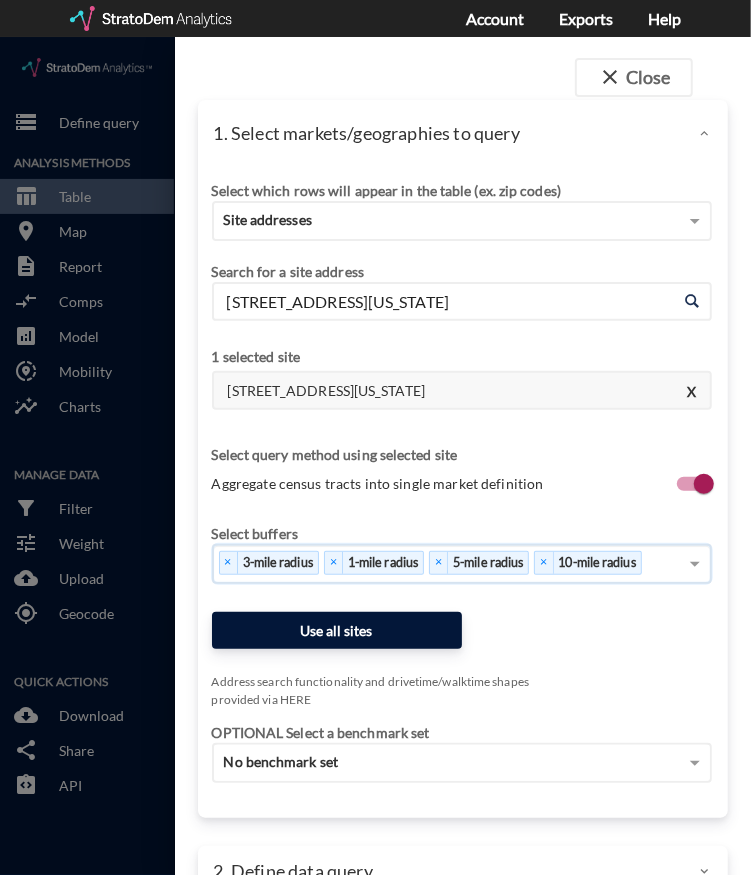 click on "Use all sites" 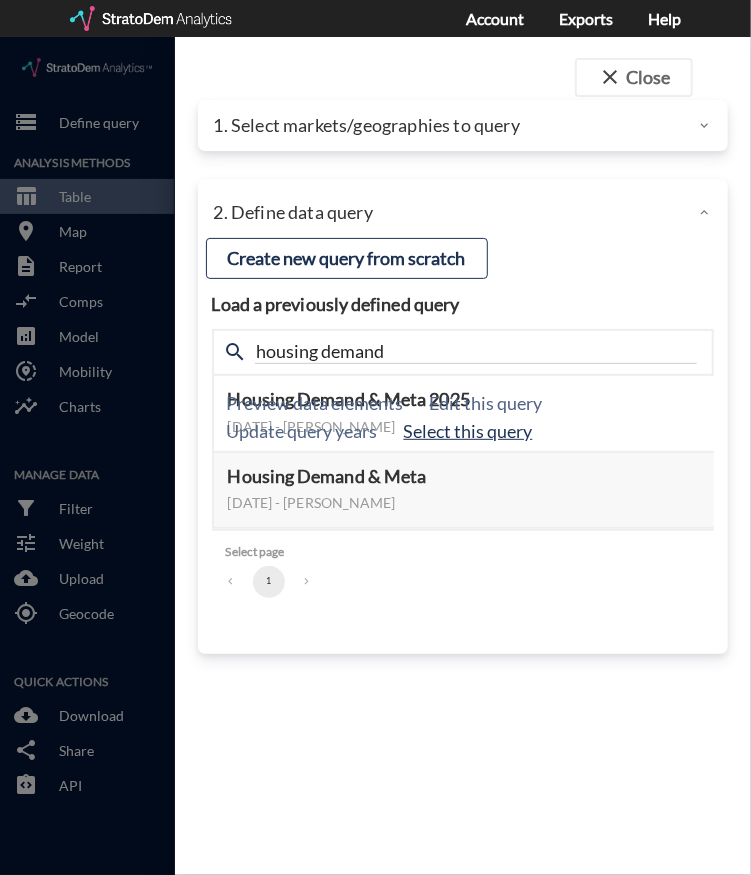 click on "Select this query" 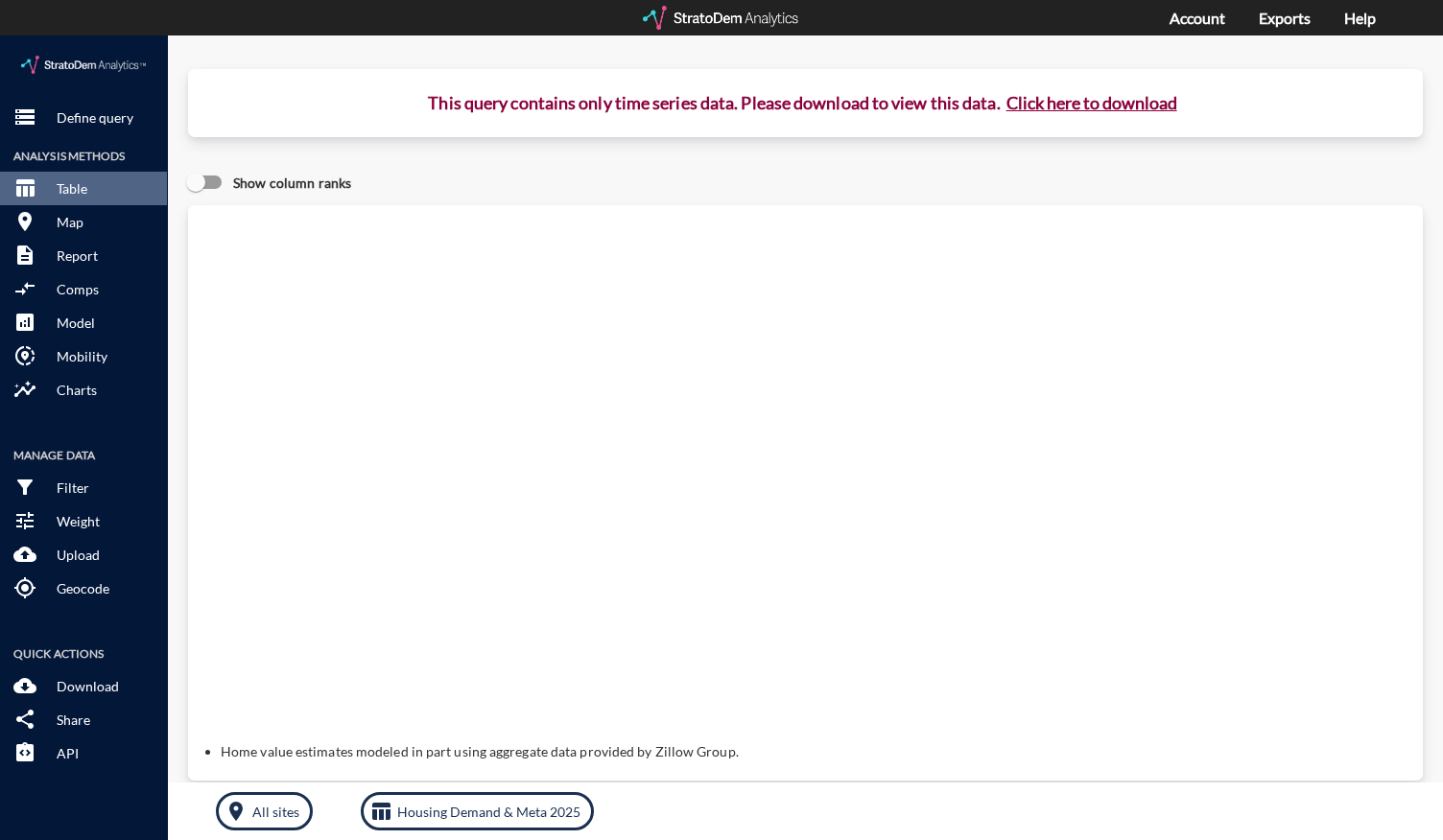 click on "Click here to download" 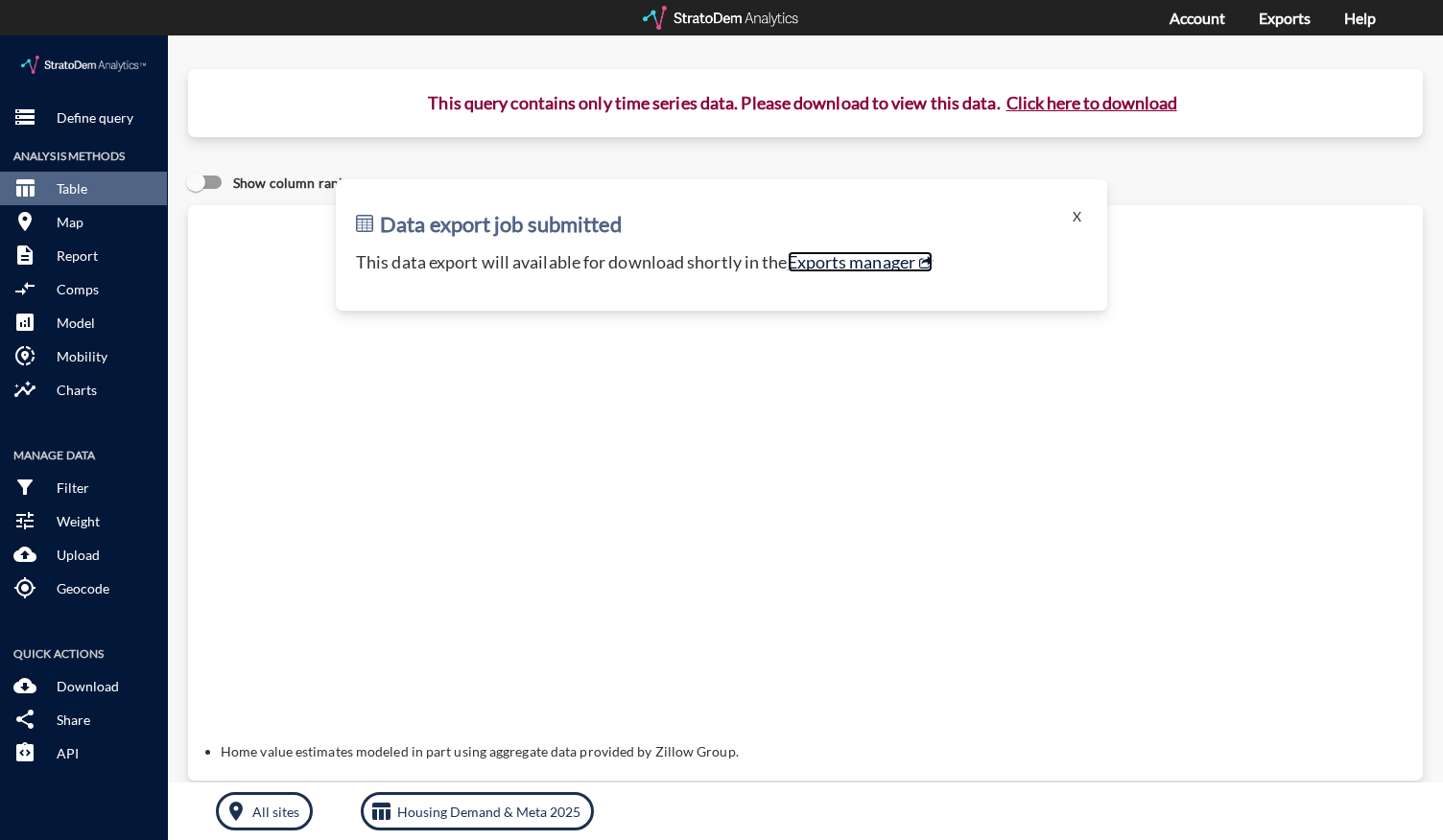 click on "Exports manager" 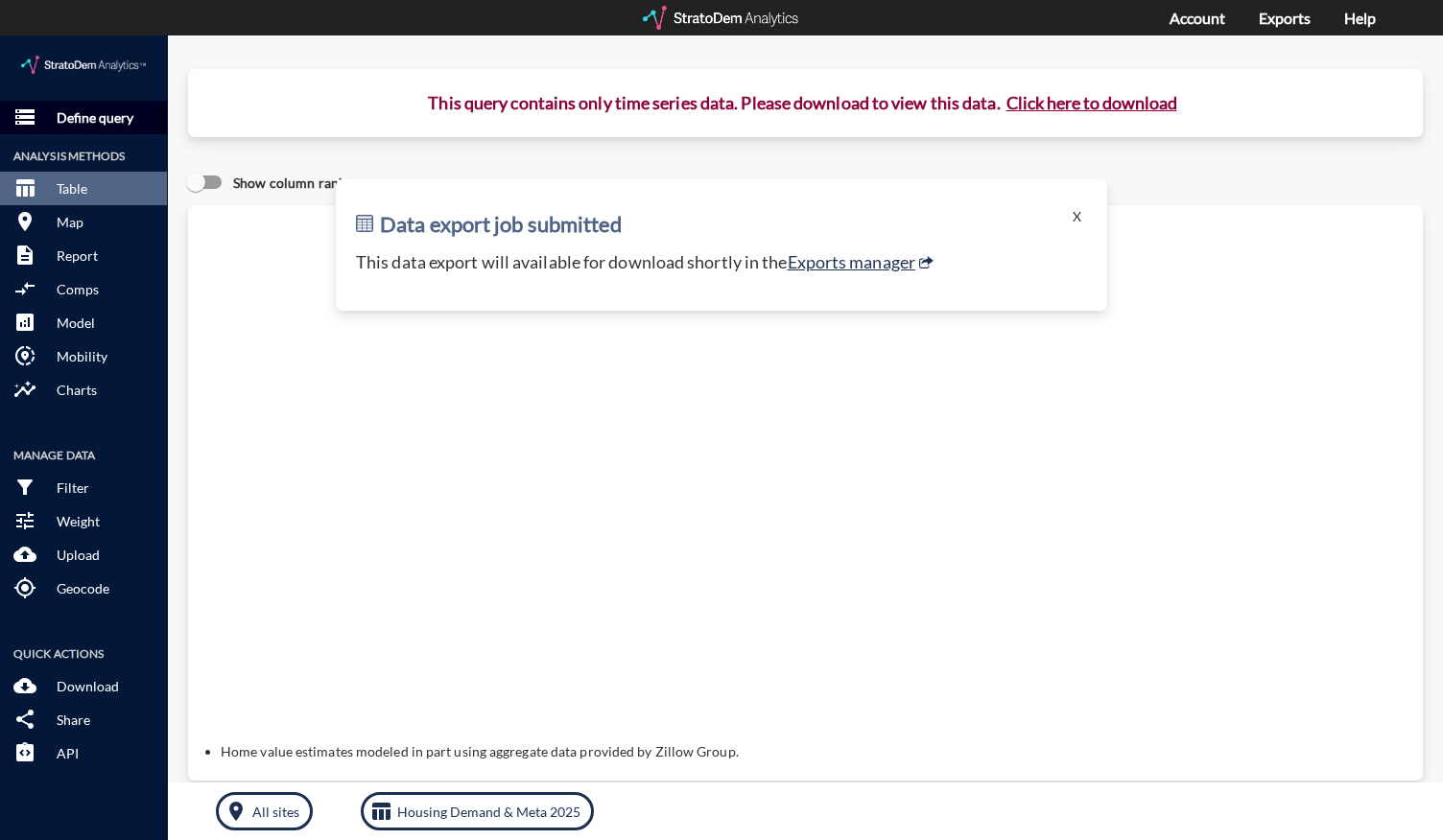 click on "Define query" 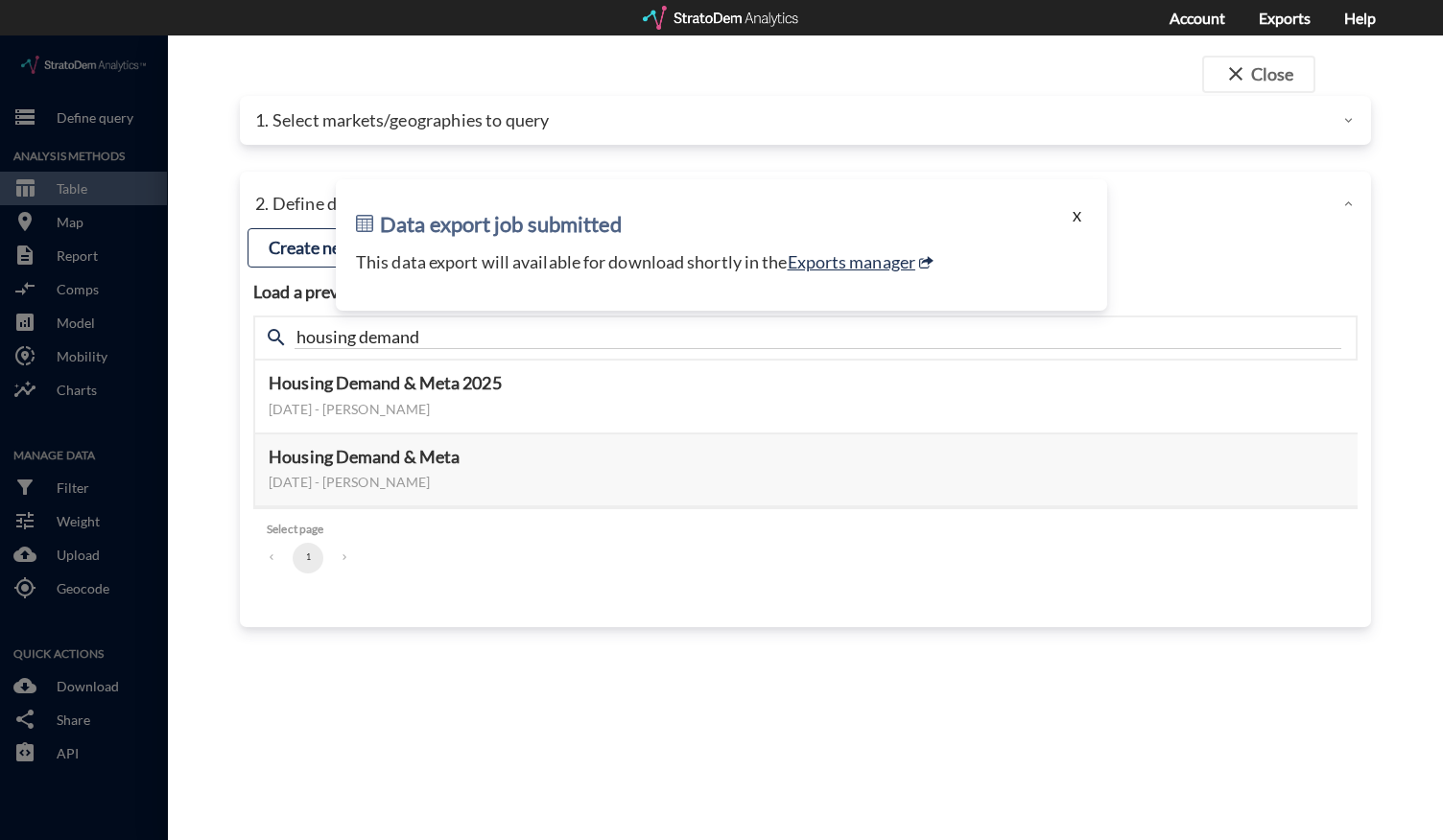 click on "X" 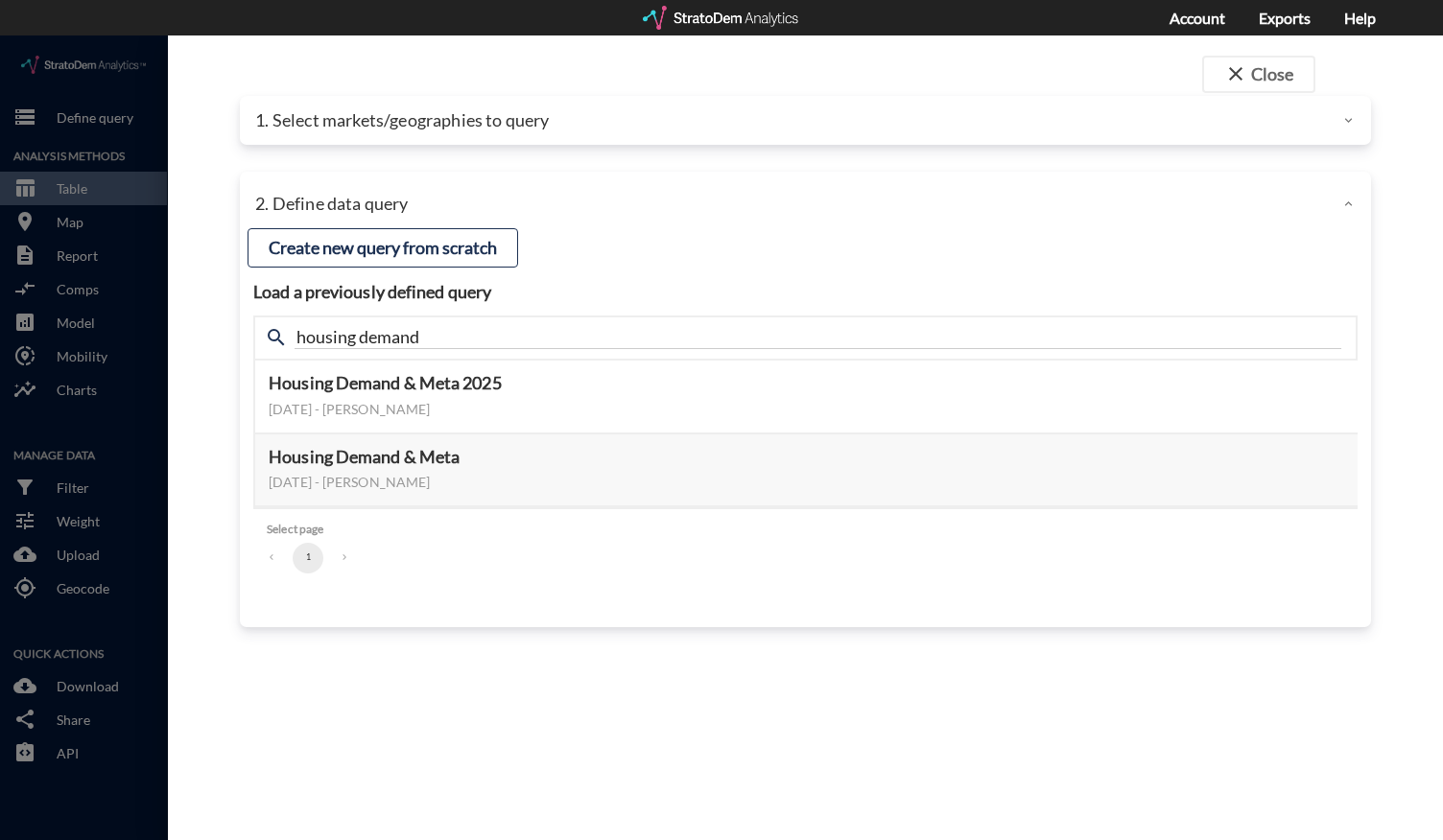 click on "1. Select markets/geographies to query" 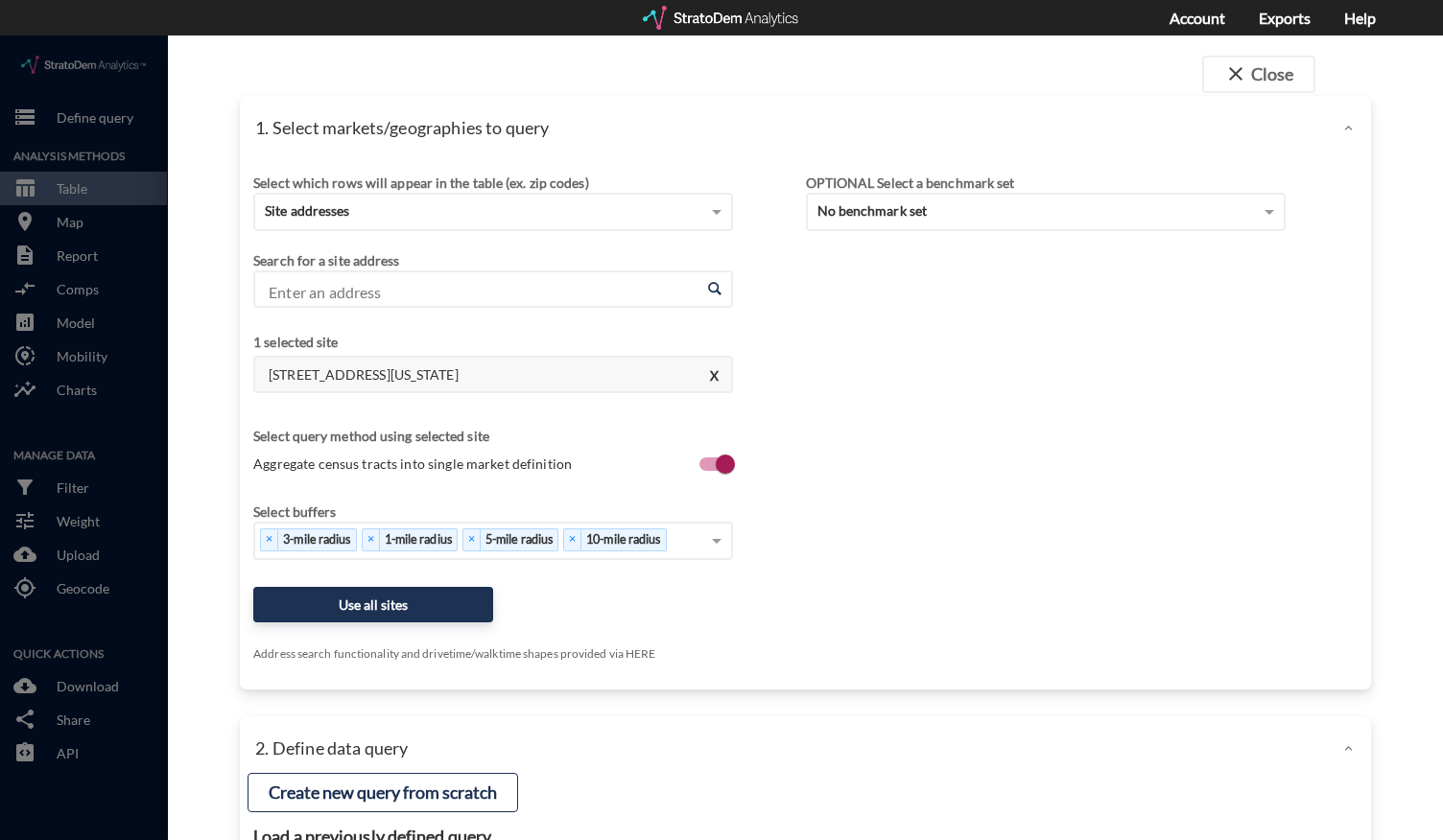 drag, startPoint x: 565, startPoint y: 339, endPoint x: 269, endPoint y: 341, distance: 296.00676 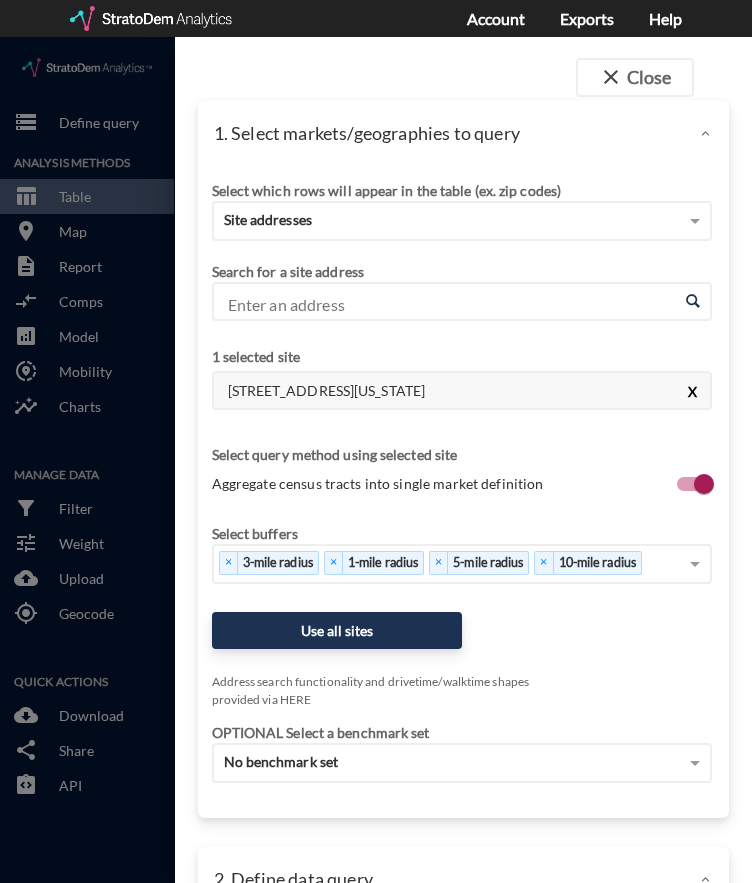 click on "X" 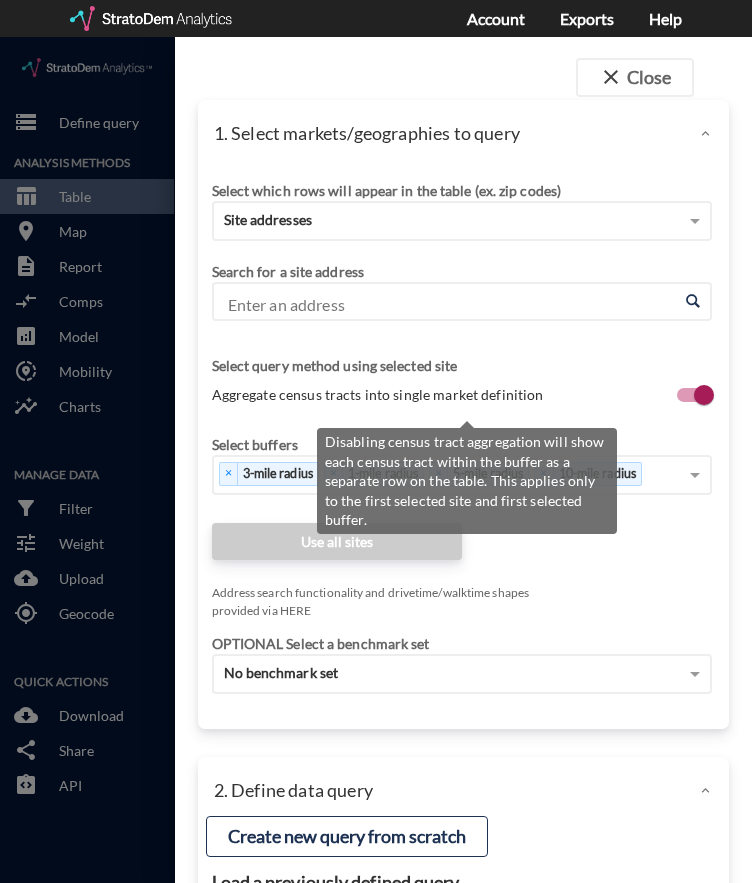 click on "Aggregate census tracts into single market definition" 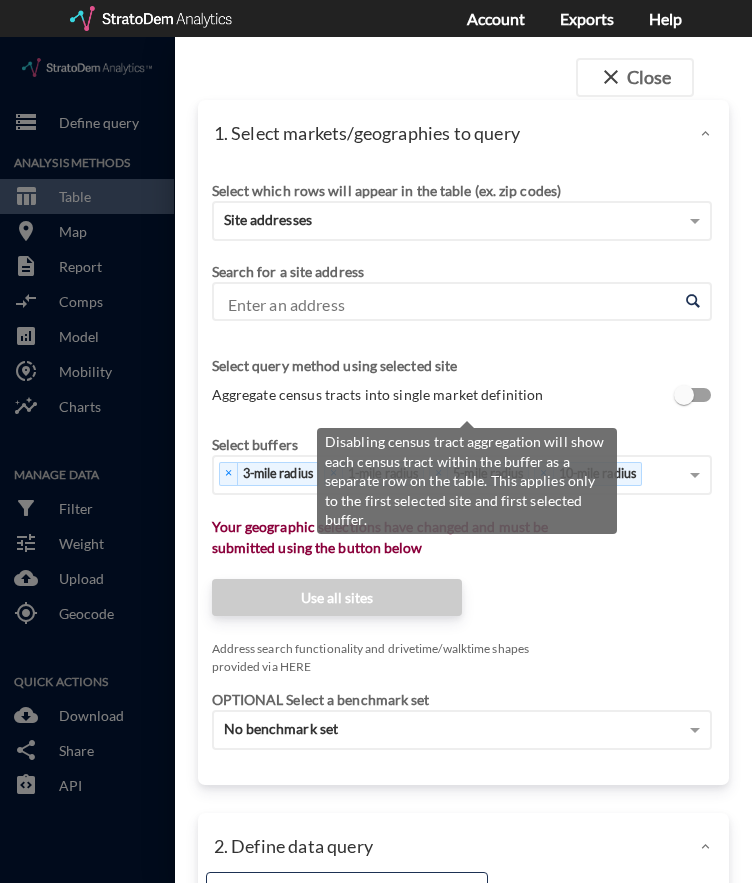 click on "Aggregate census tracts into single market definition" 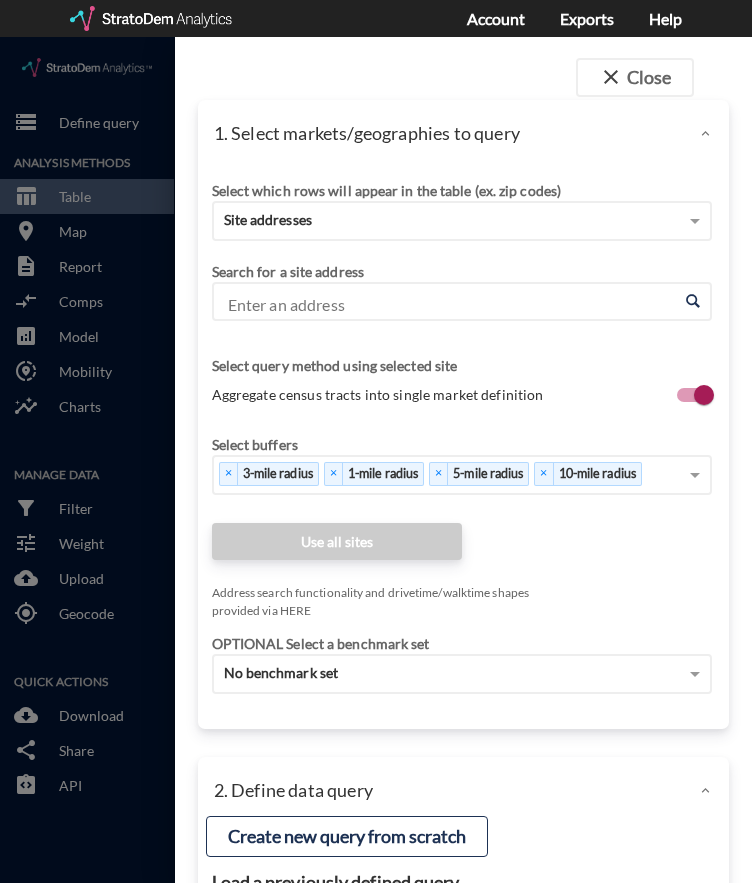 click on "Enter an address" 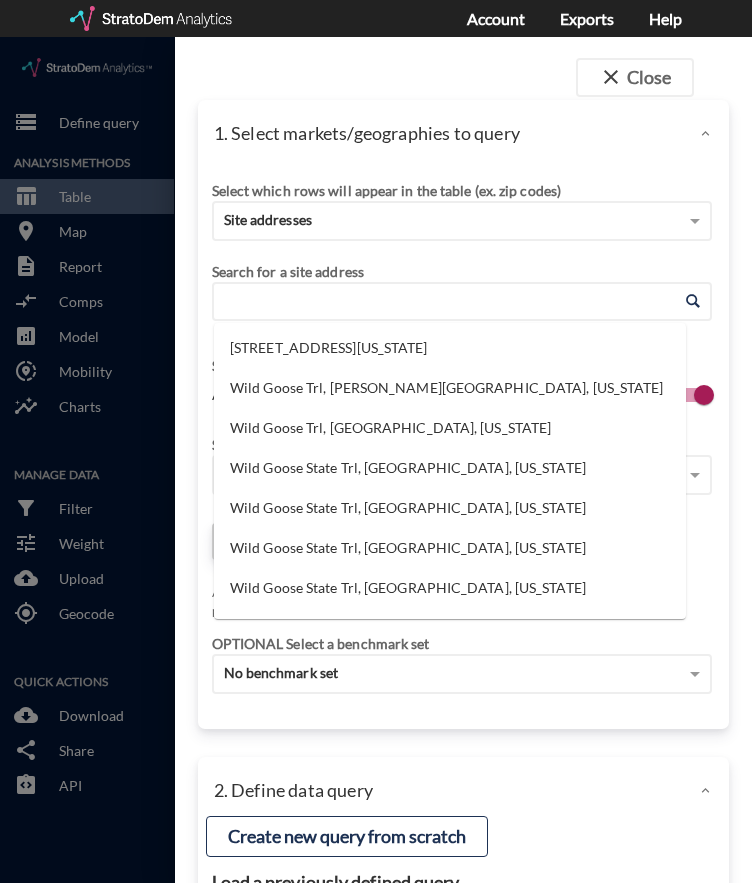 paste on "1303 Taggart St, Royse City, TX 75189" 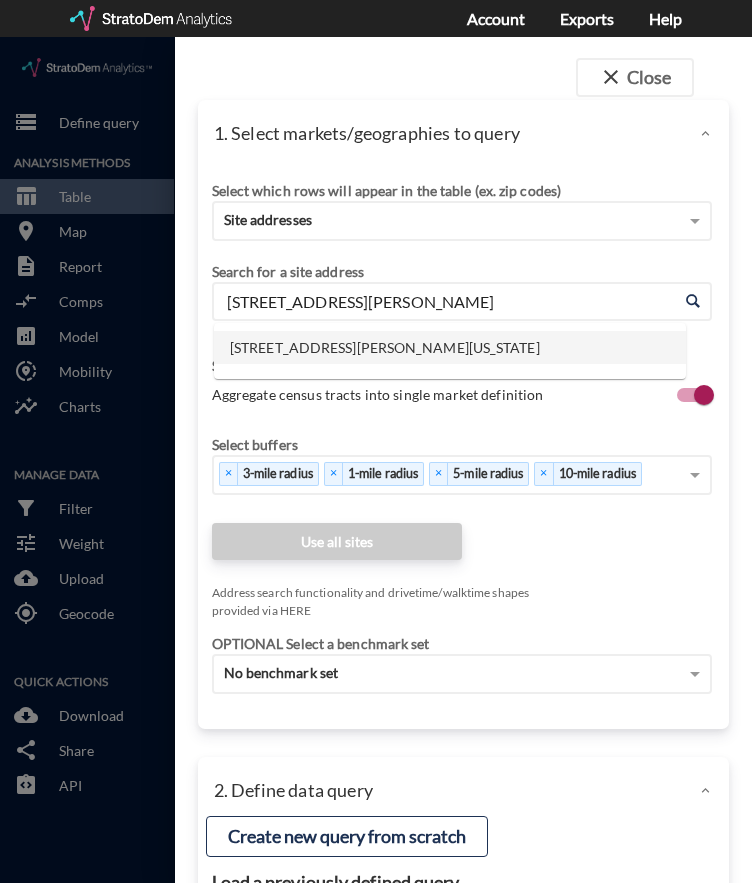 click on "1303 Taggart St, Royse City, Texas" 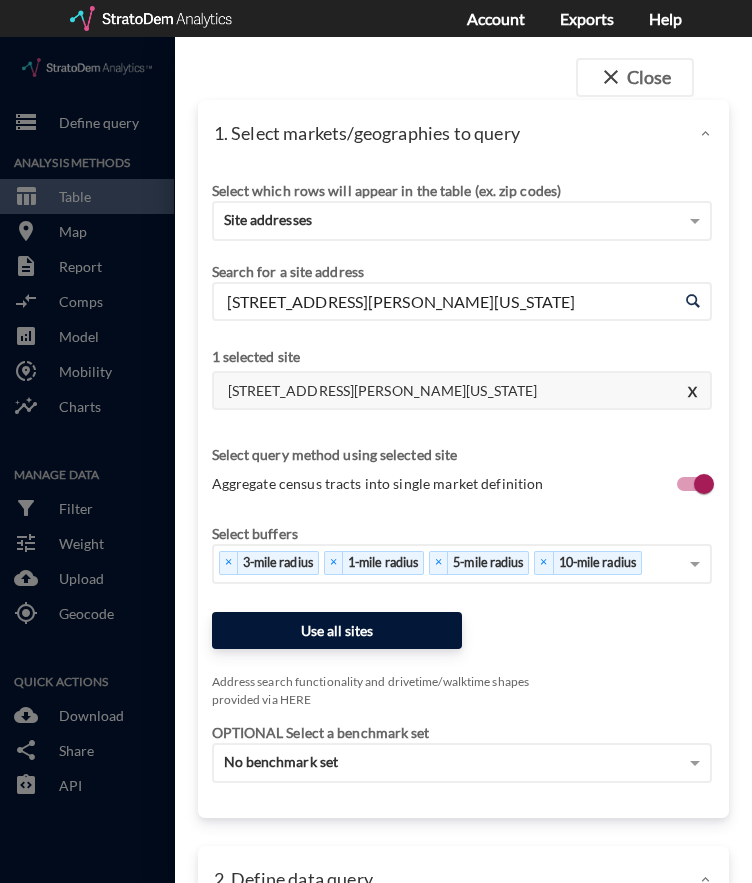 type on "1303 Taggart St, Royse City, Texas" 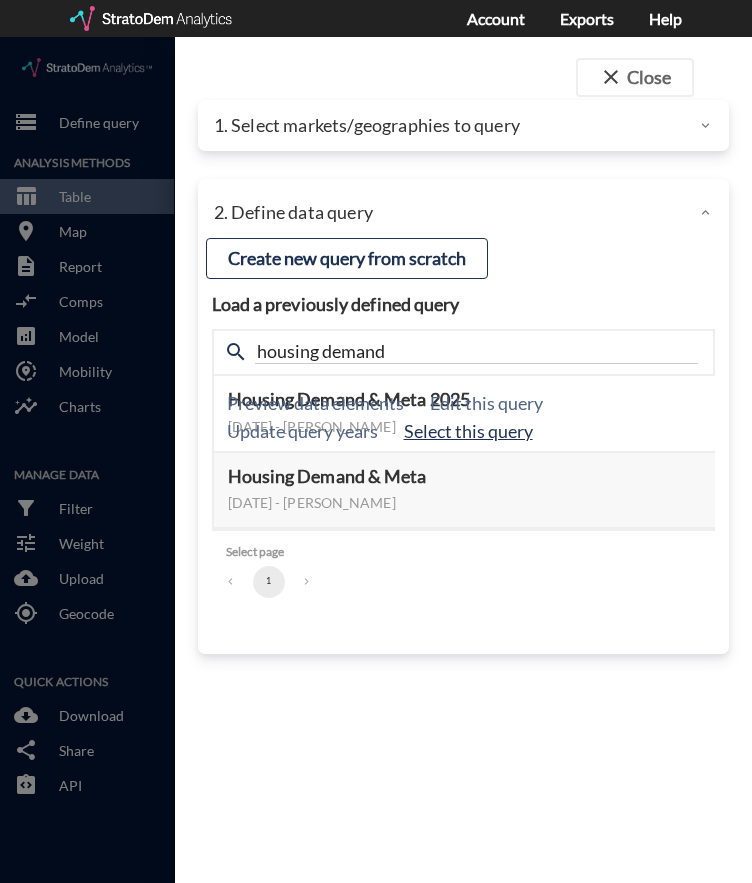 click on "Select this query" 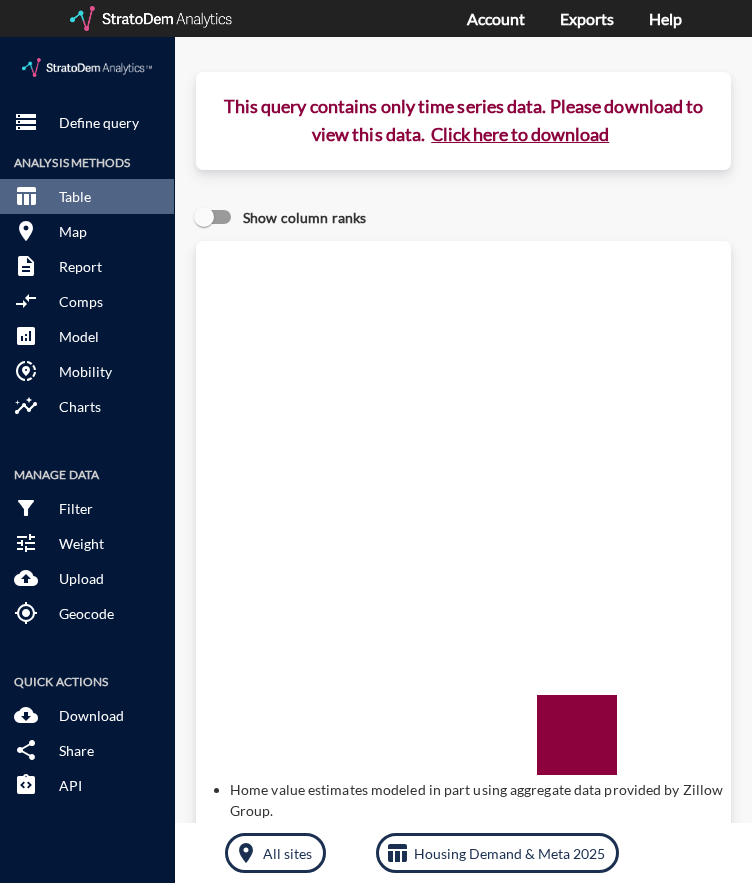 click on "Click here to download" 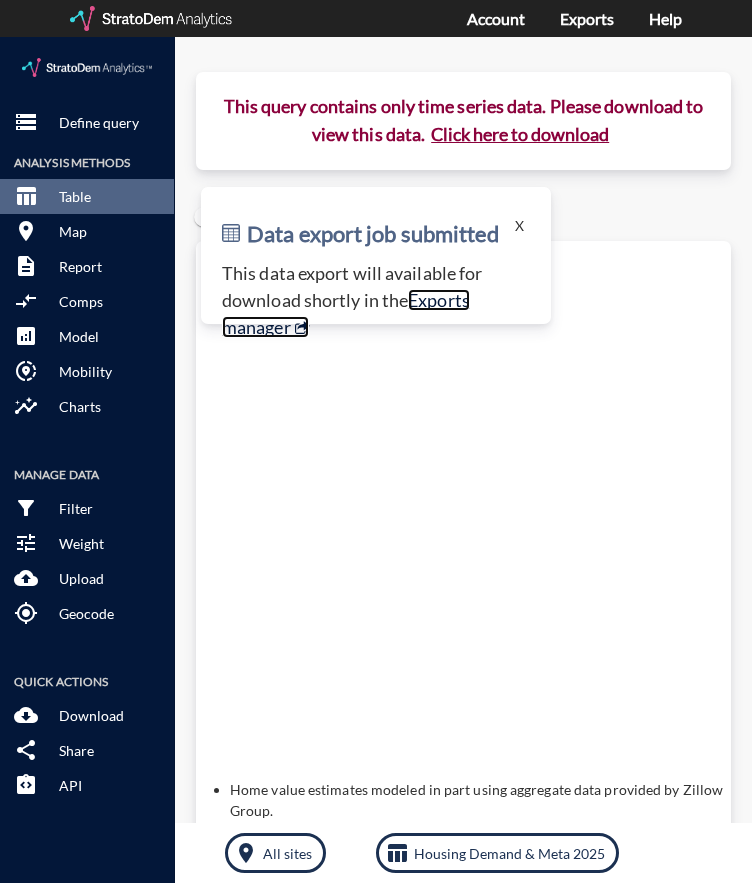 click on "Exports manager" 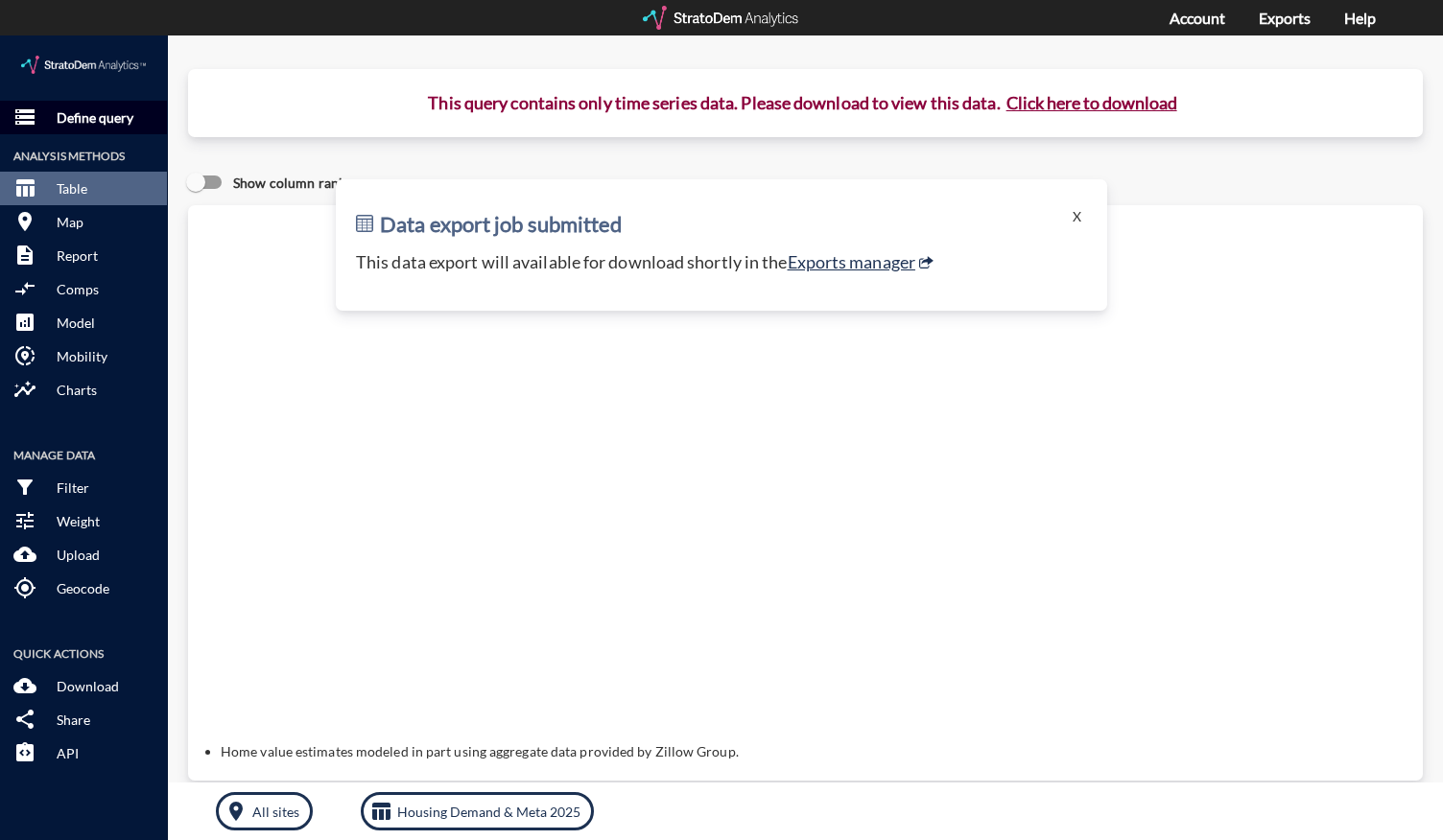 click on "Define query" 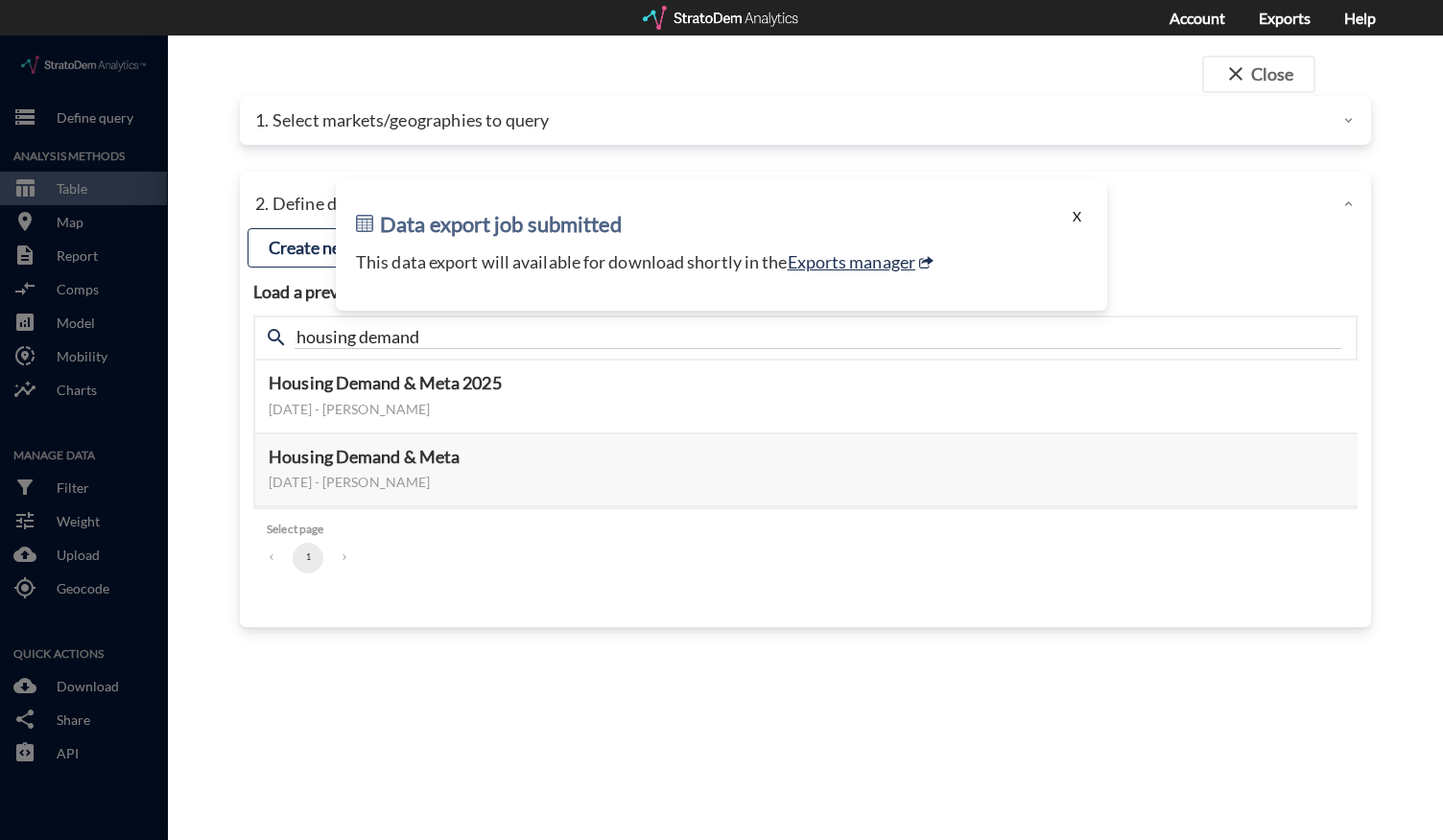 click on "X" 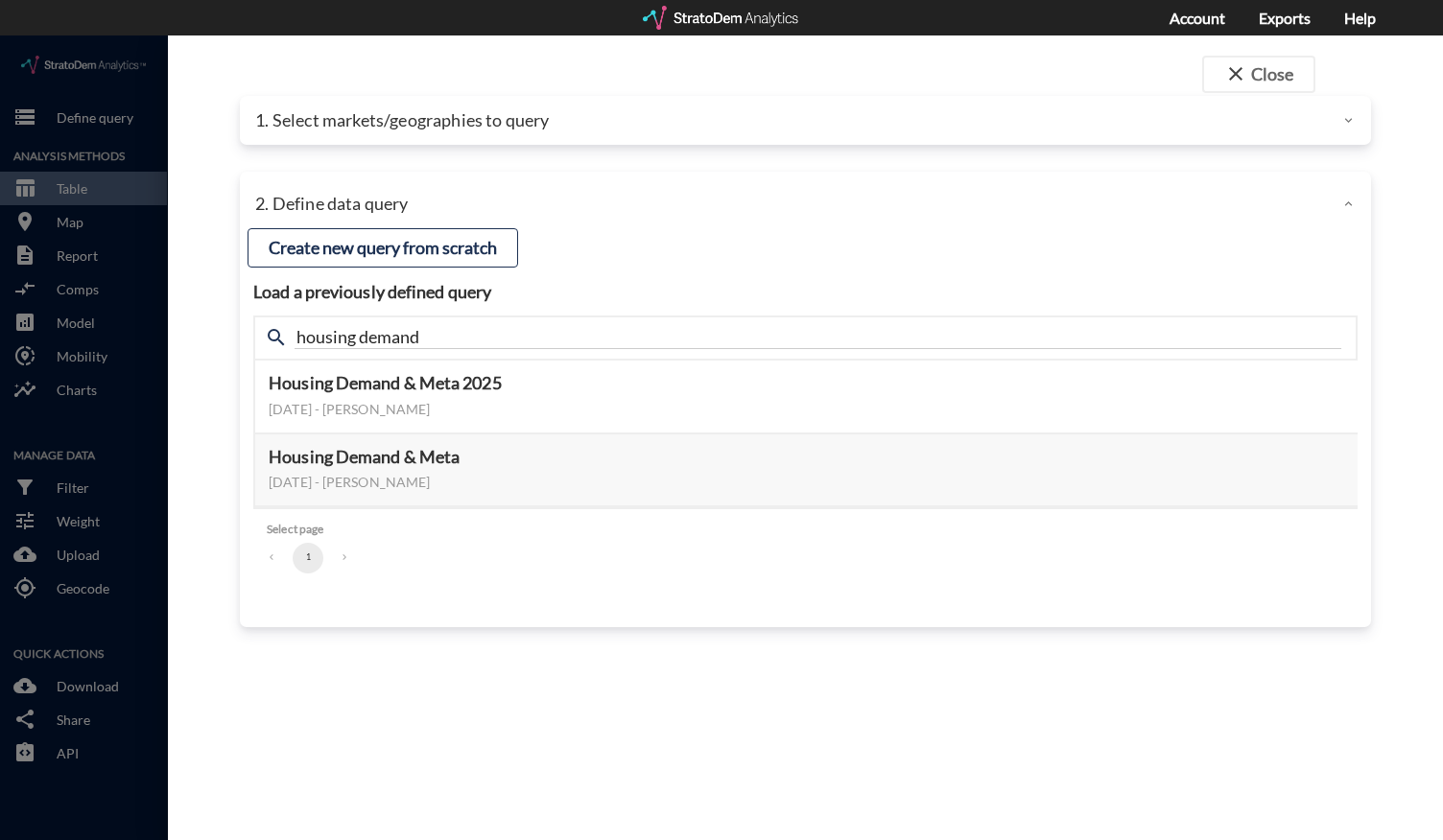 click on "1. Select markets/geographies to query" 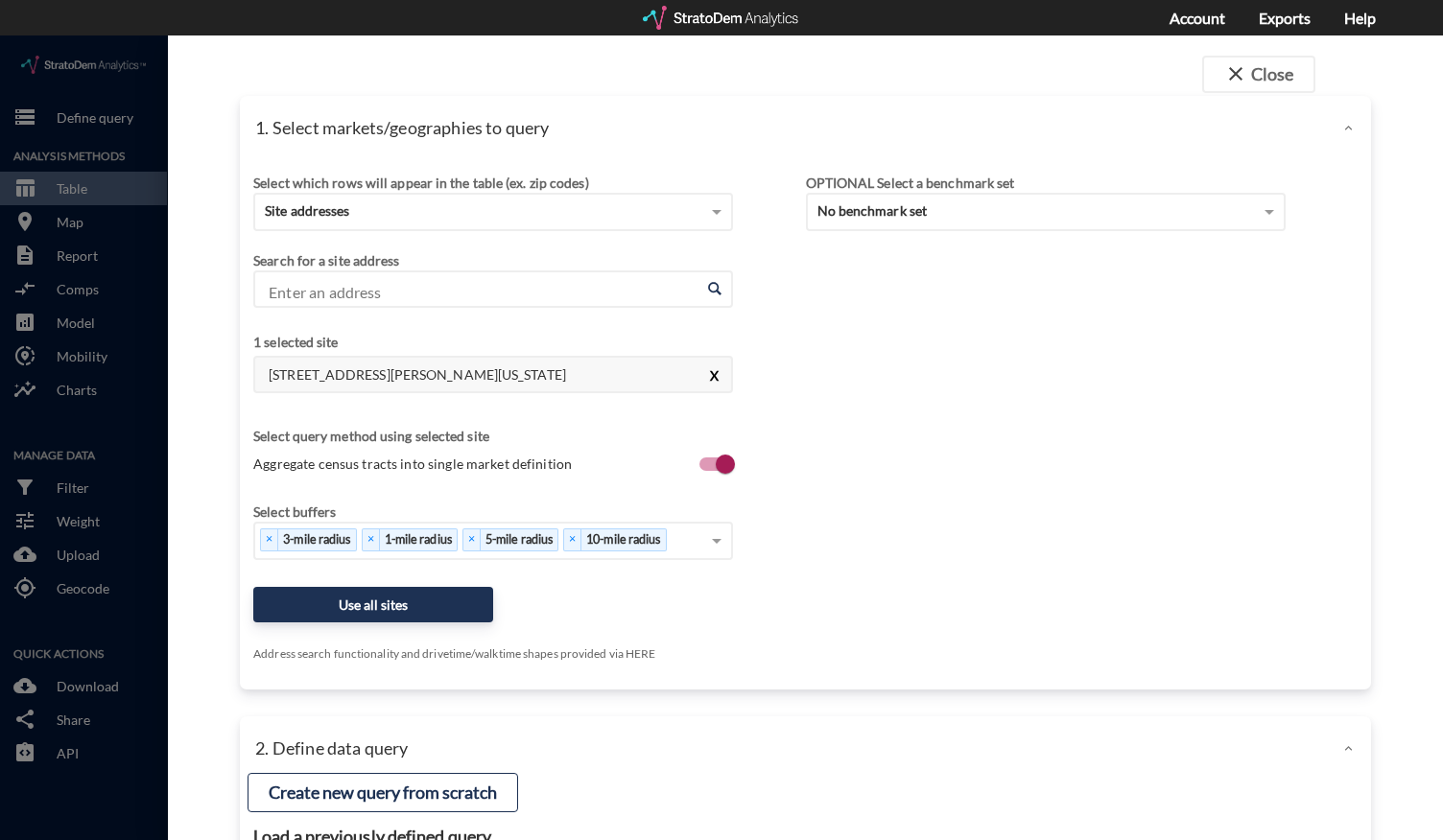 click on "X" 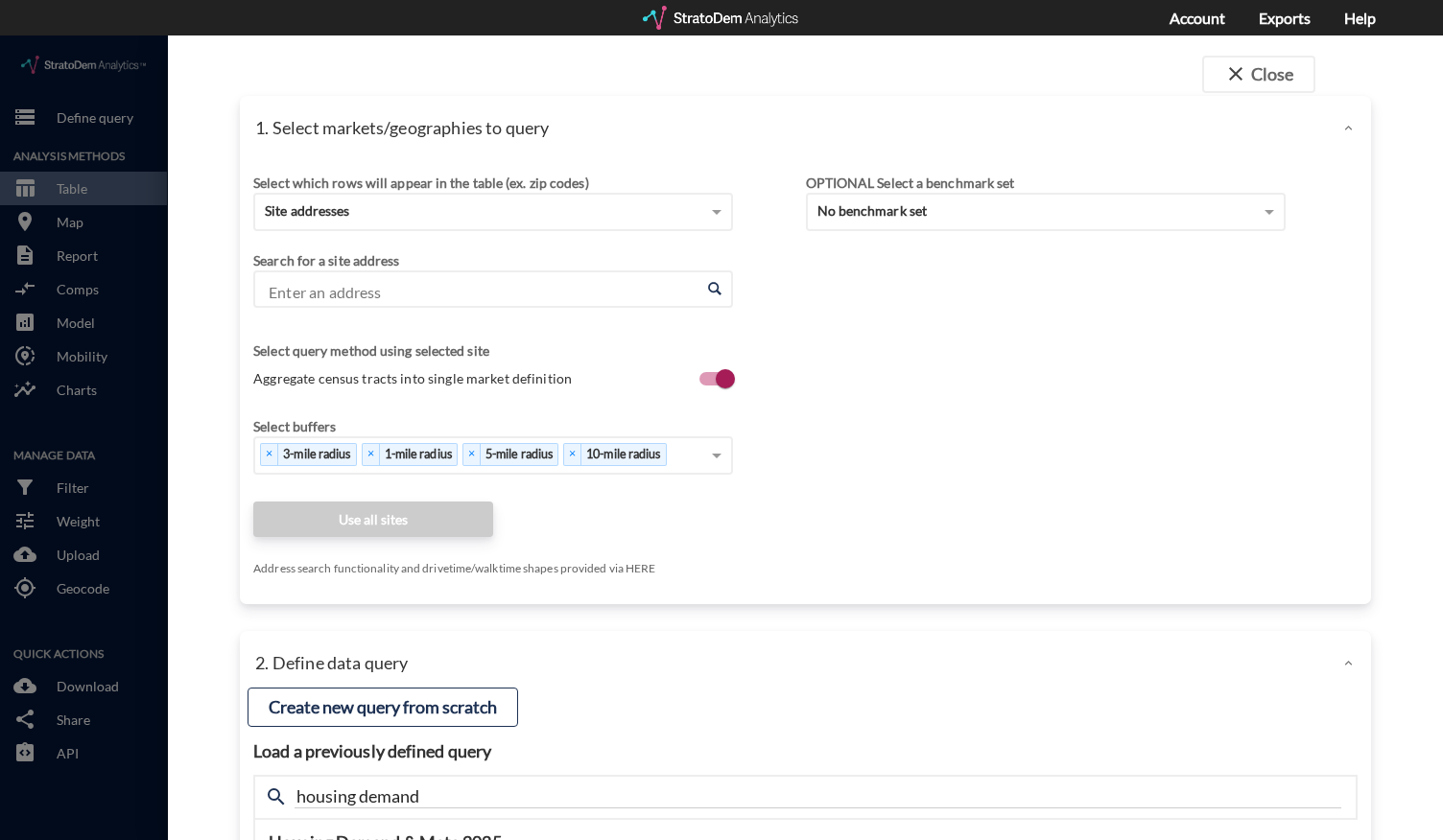 click on "Enter an address" 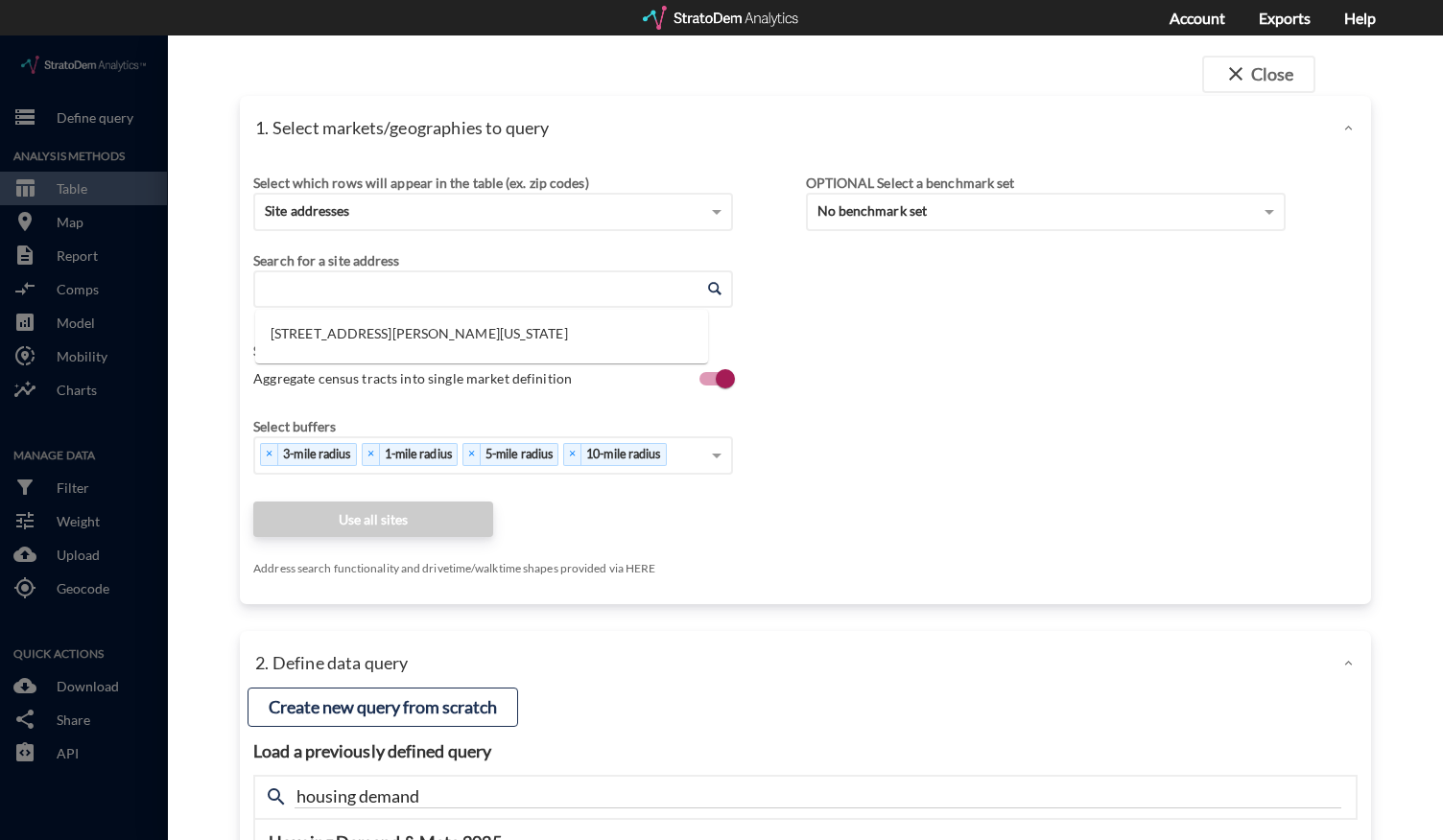 paste on "457 Rowe Way, Knightdale, NC, 27545" 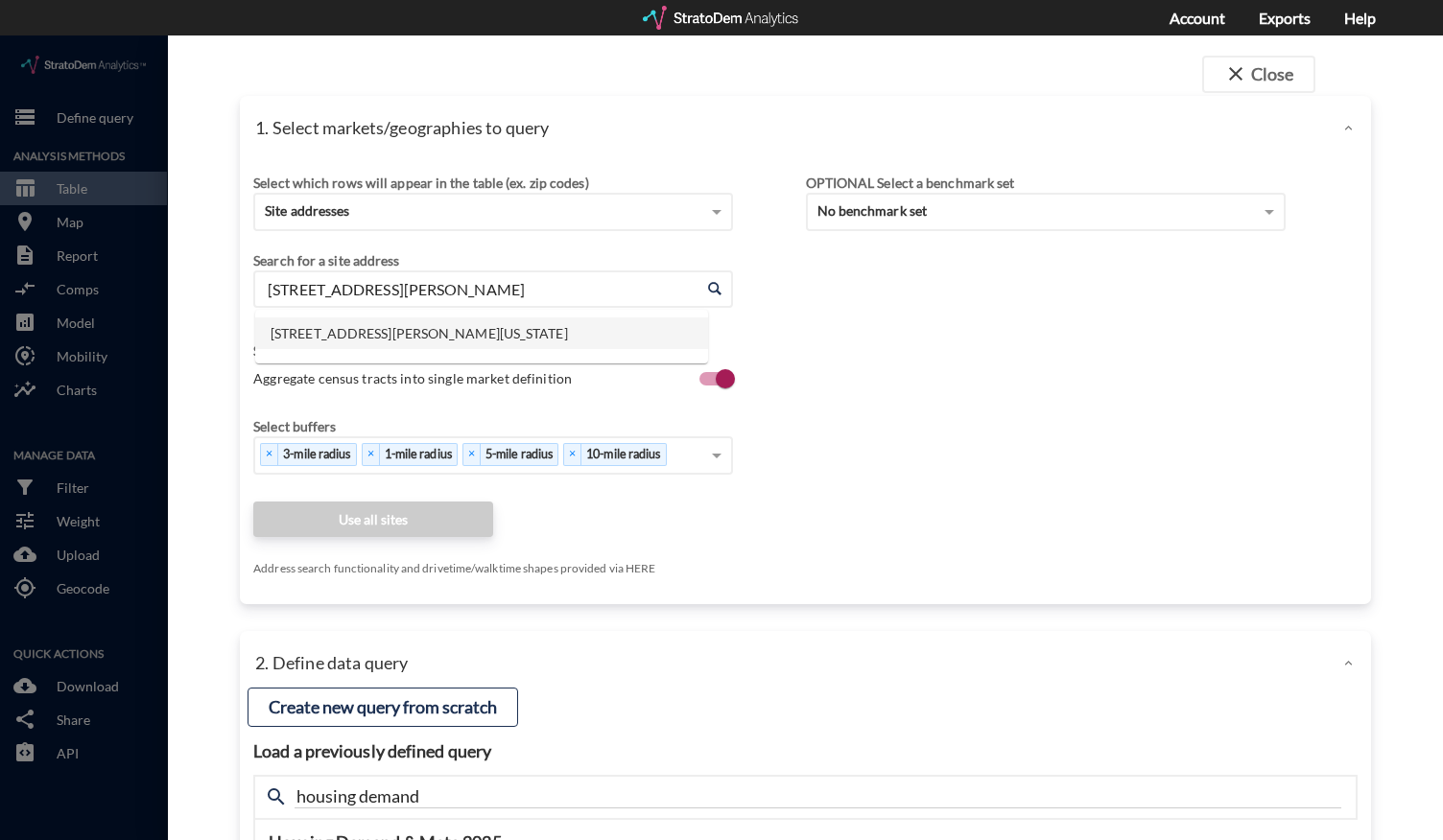 click on "457 Rowe Way, Knightdale, North Carolina" 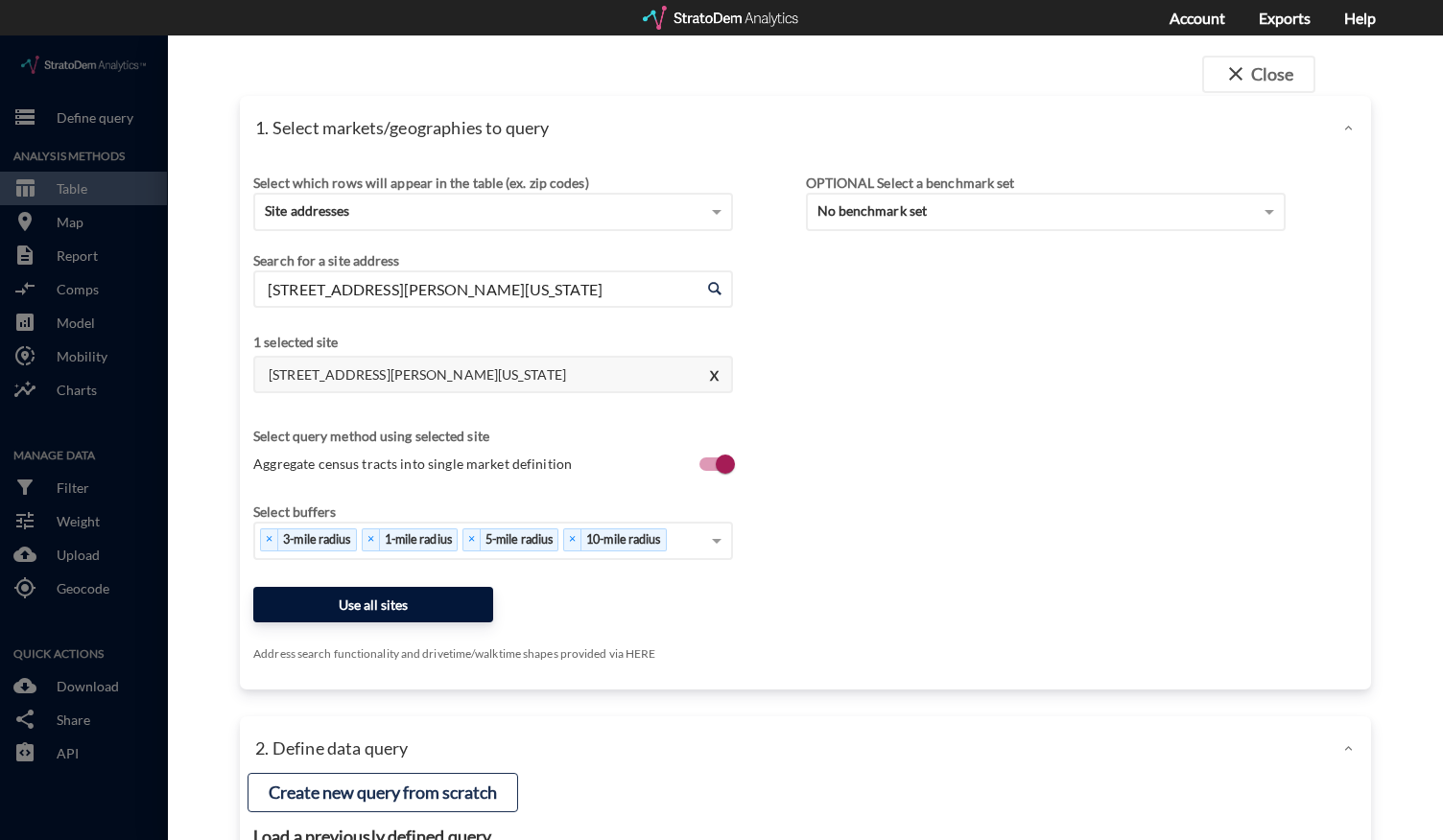 type on "457 Rowe Way, Knightdale, North Carolina" 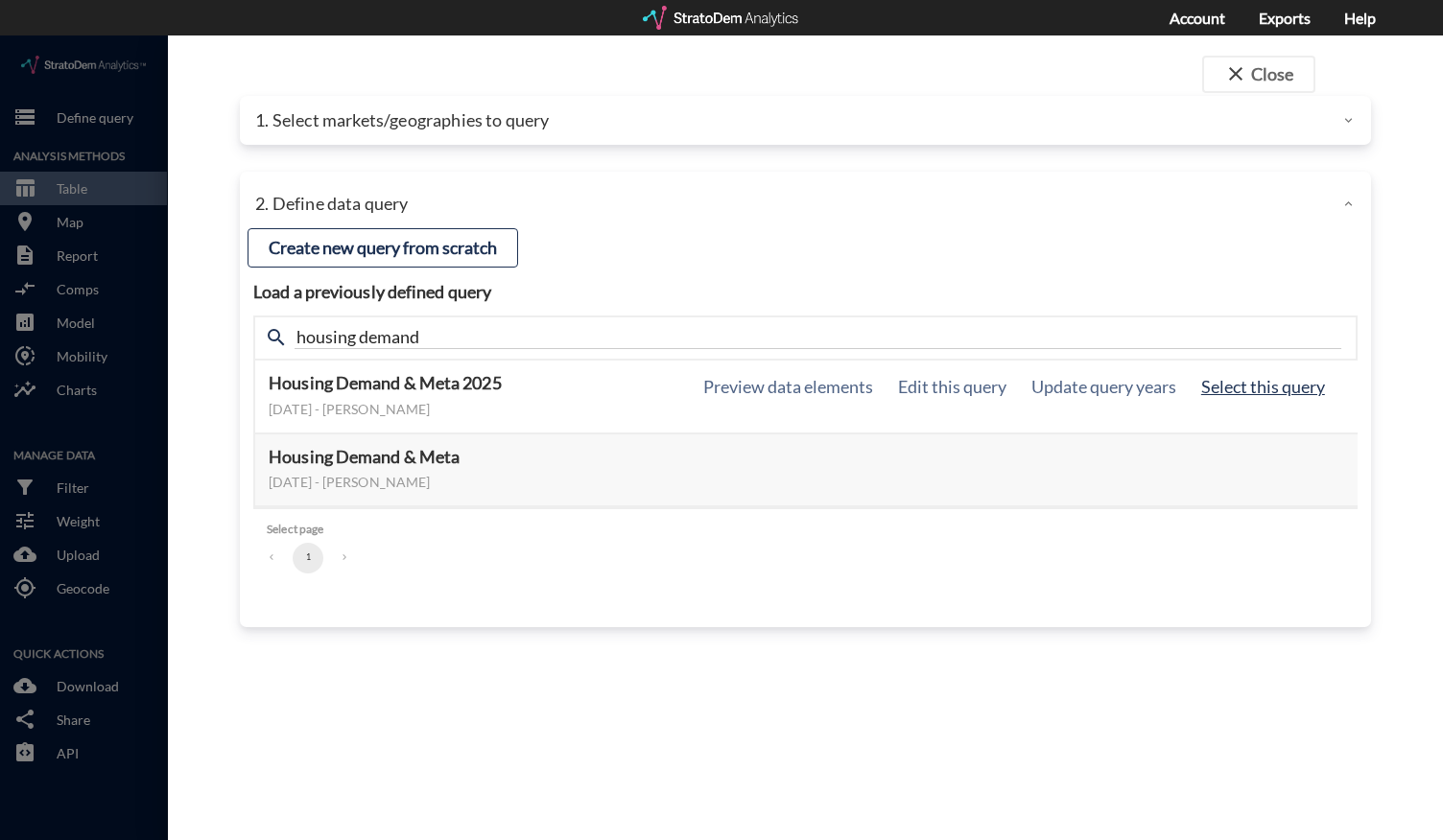 click on "Select this query" 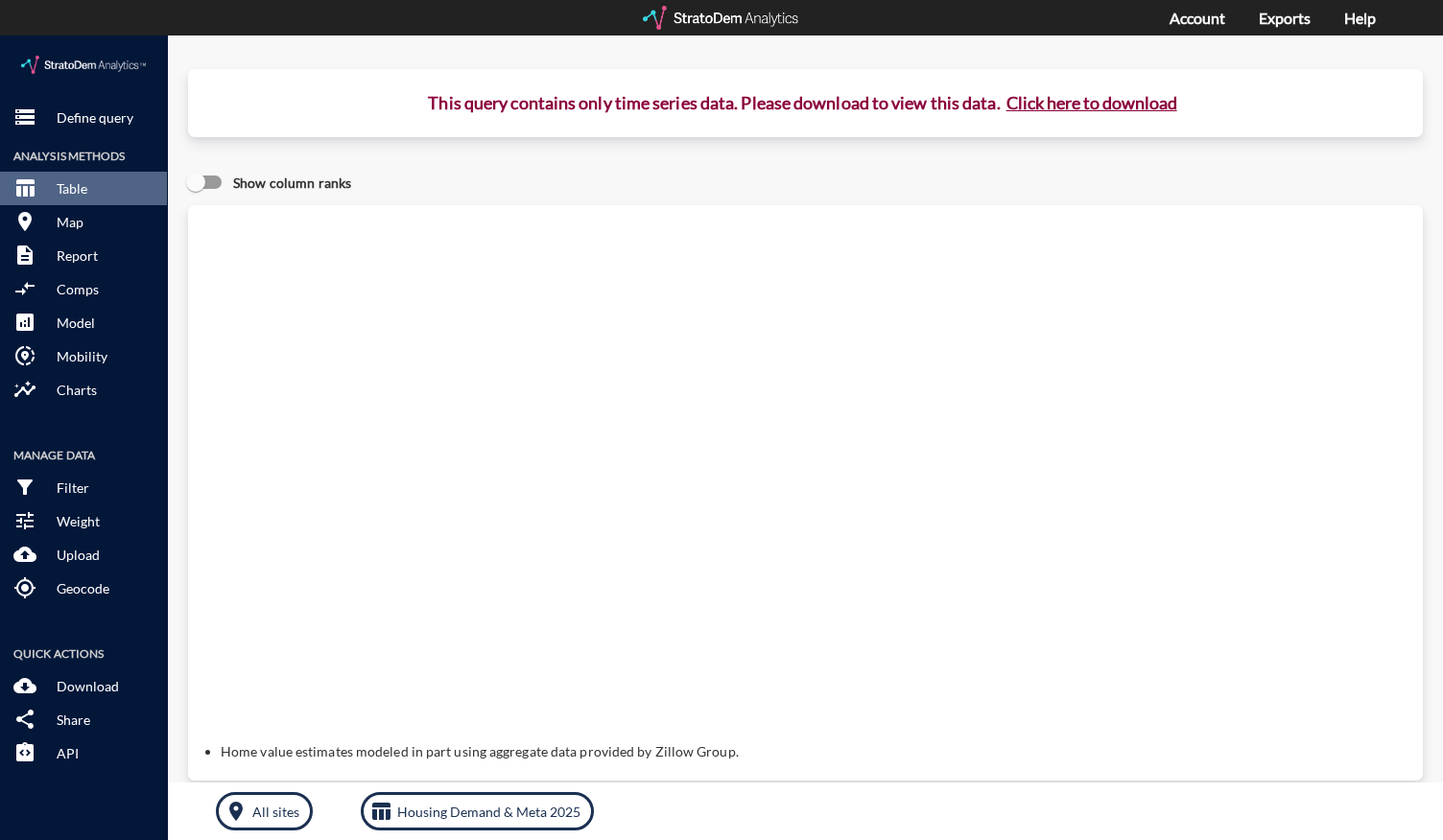 click on "Click here to download" 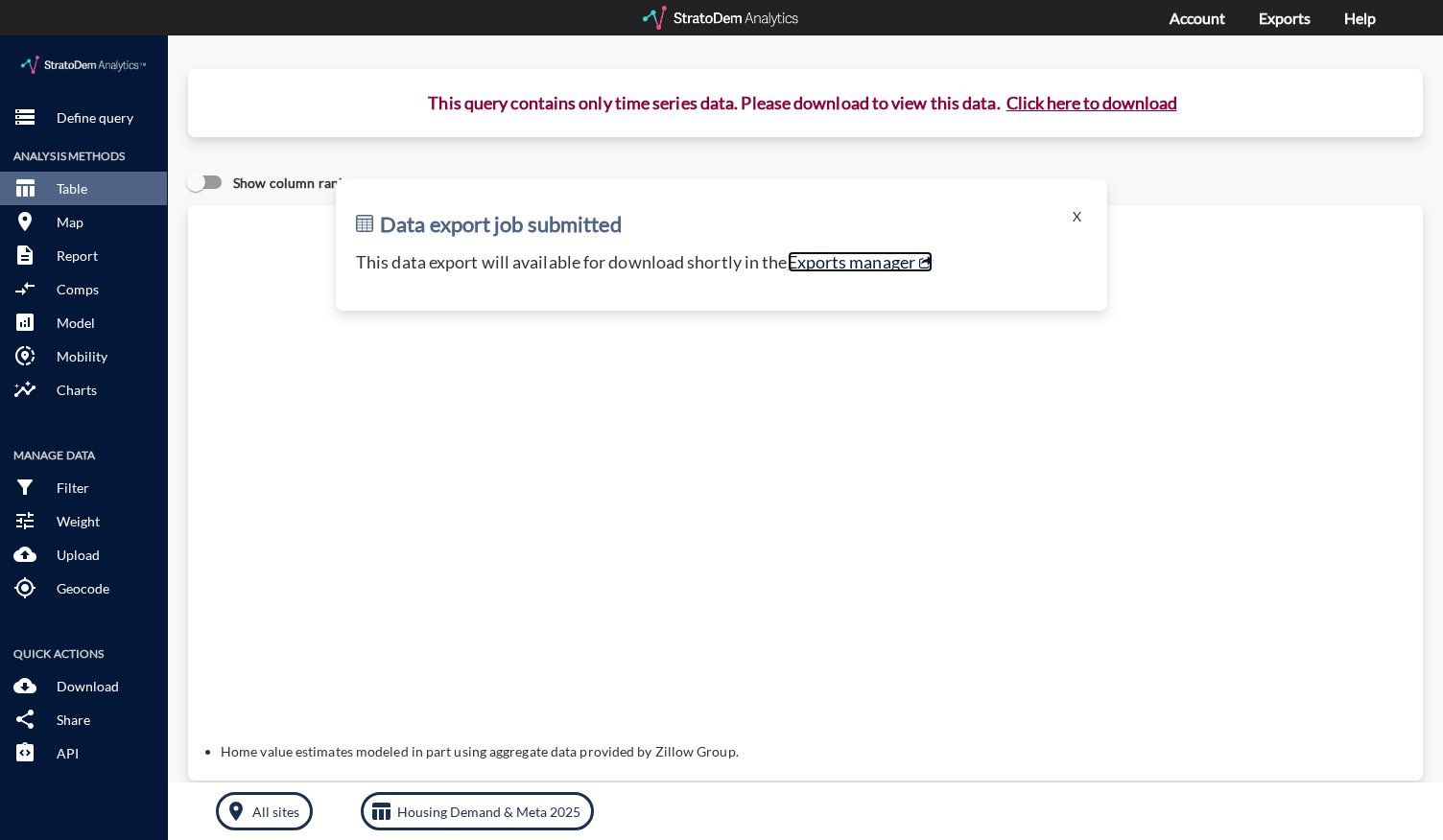click on "Exports manager" 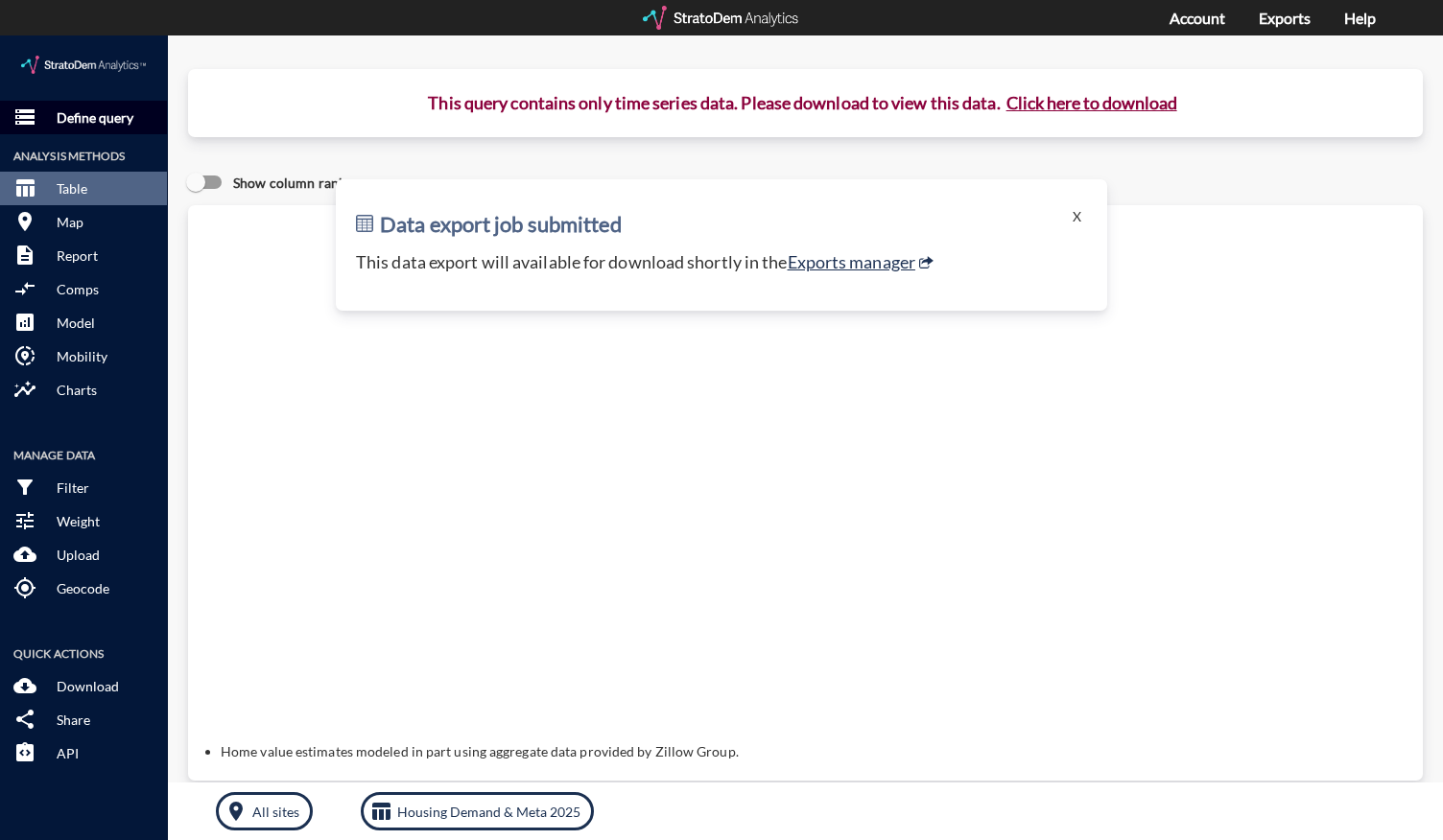 click on "Define query" 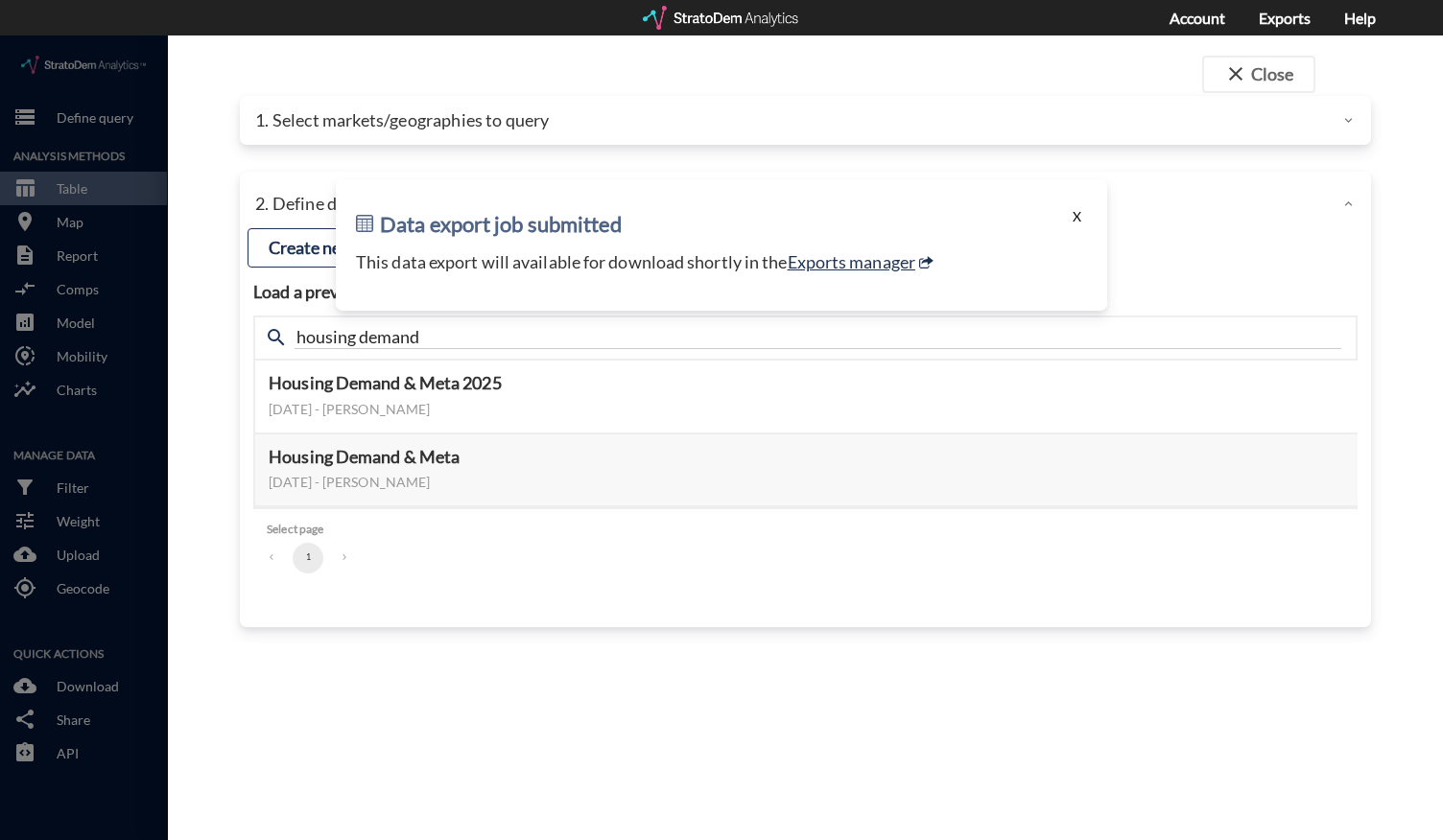 click on "X" 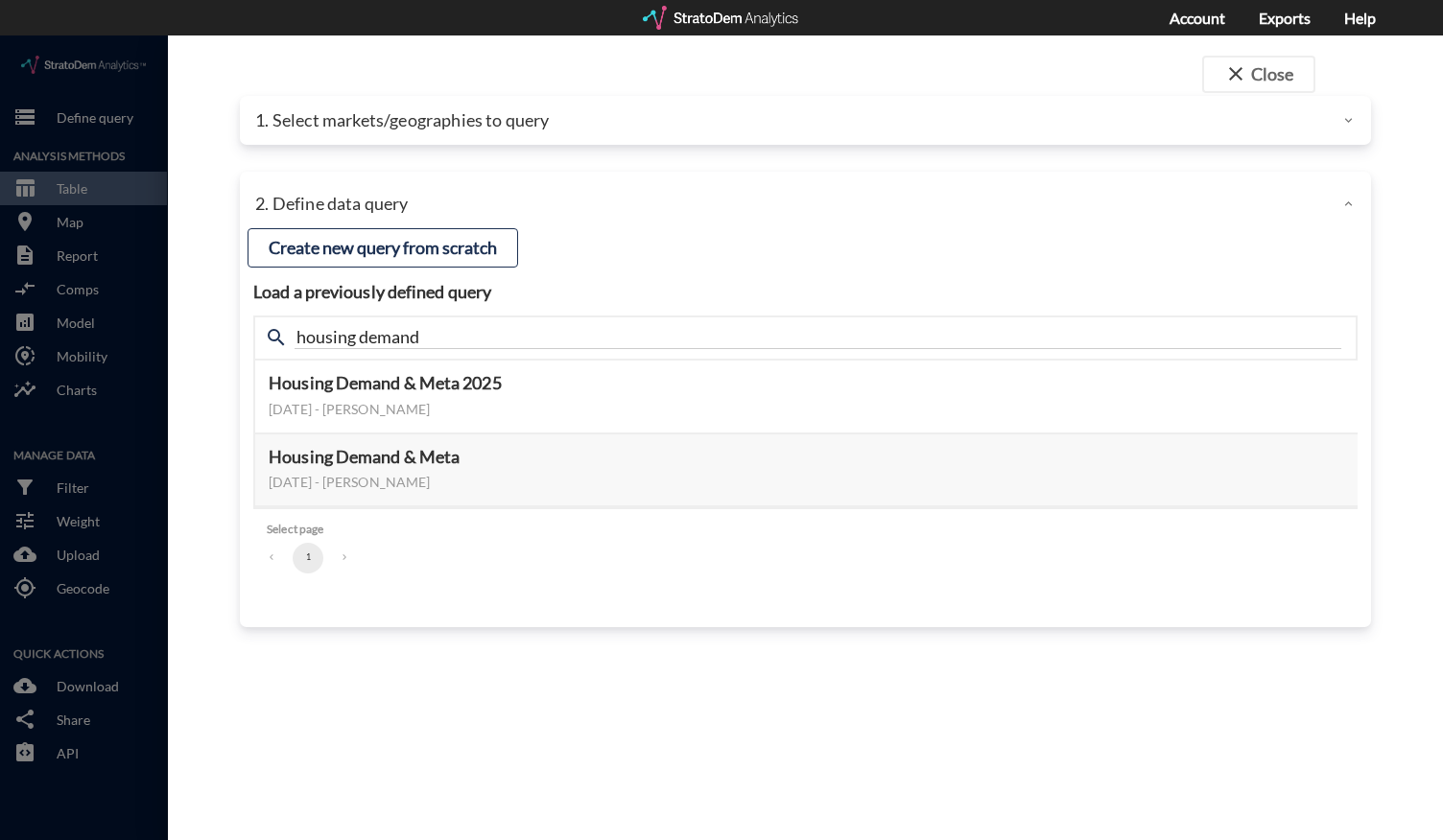 click on "1. Select markets/geographies to query" 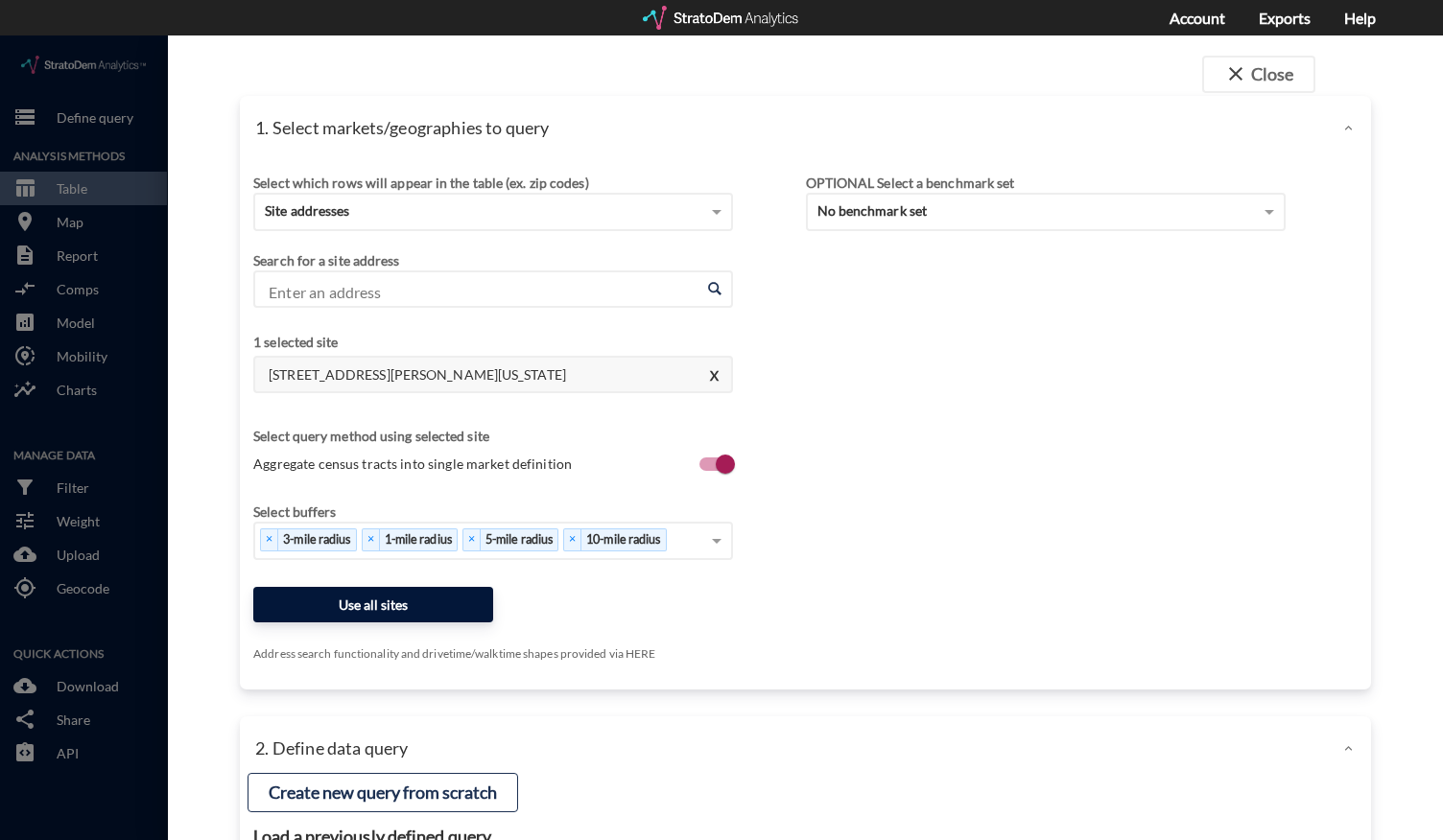 click on "Use all sites" 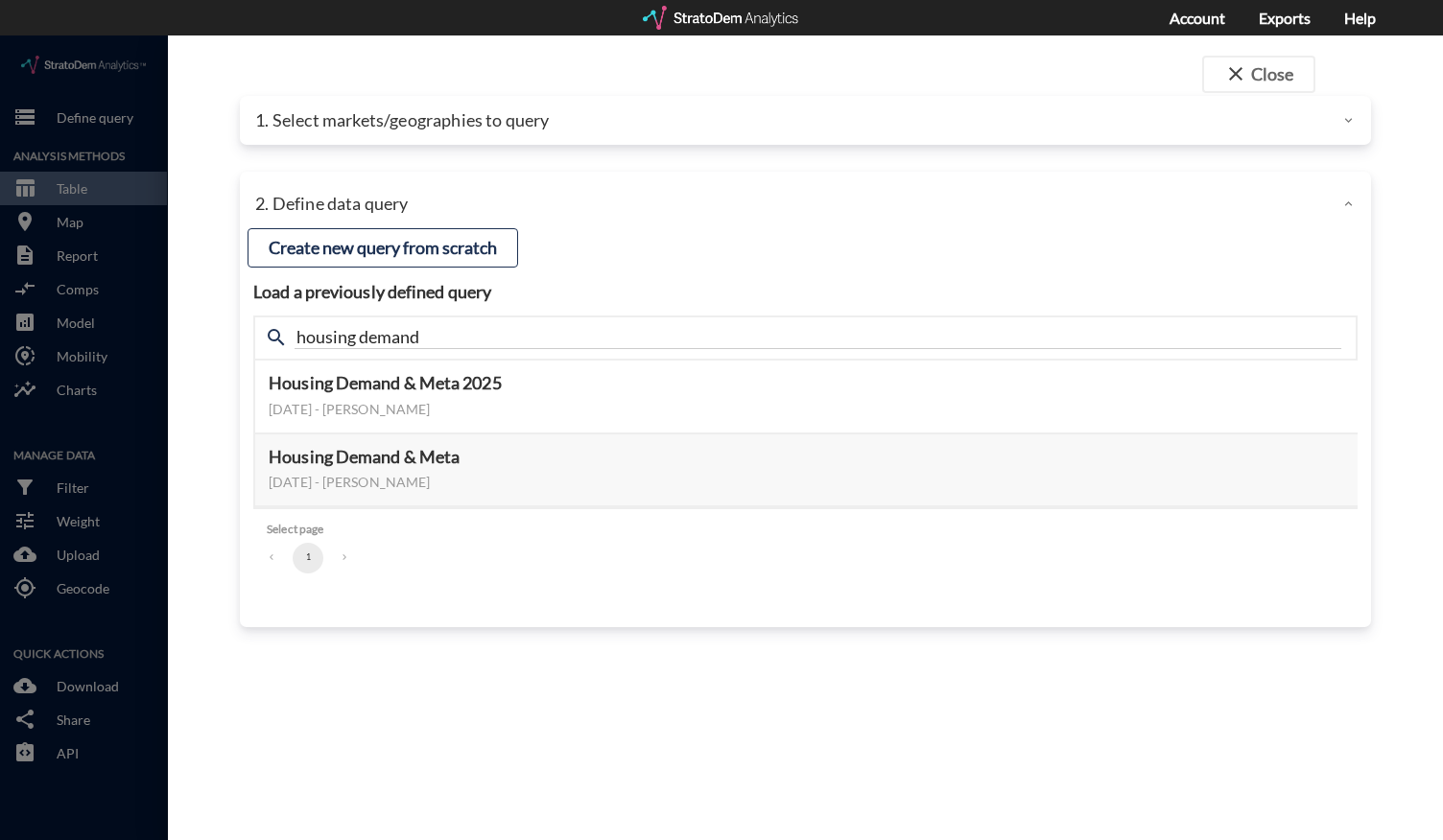 click on "1. Select markets/geographies to query" 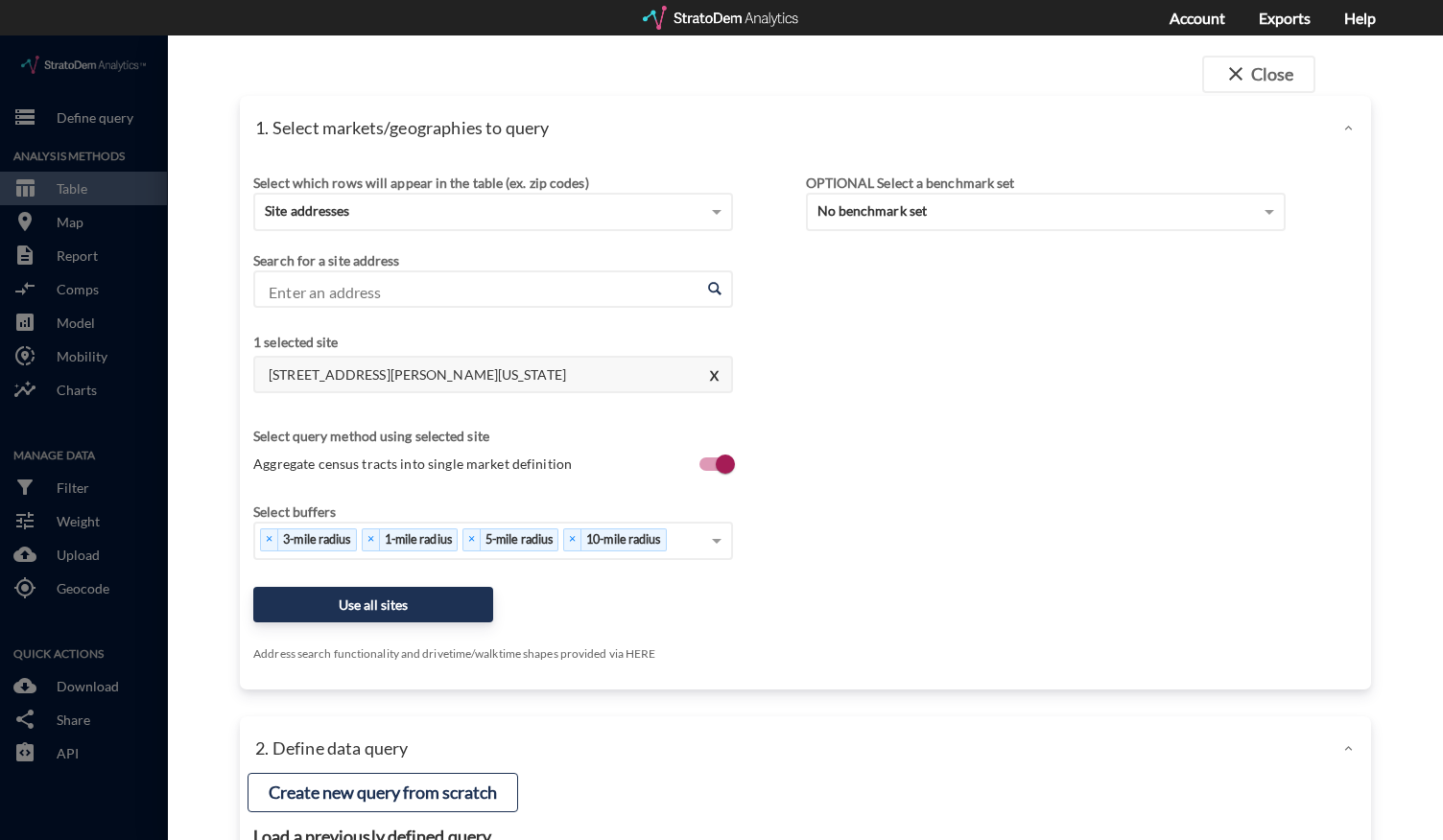 click on "1. Select markets/geographies to query" 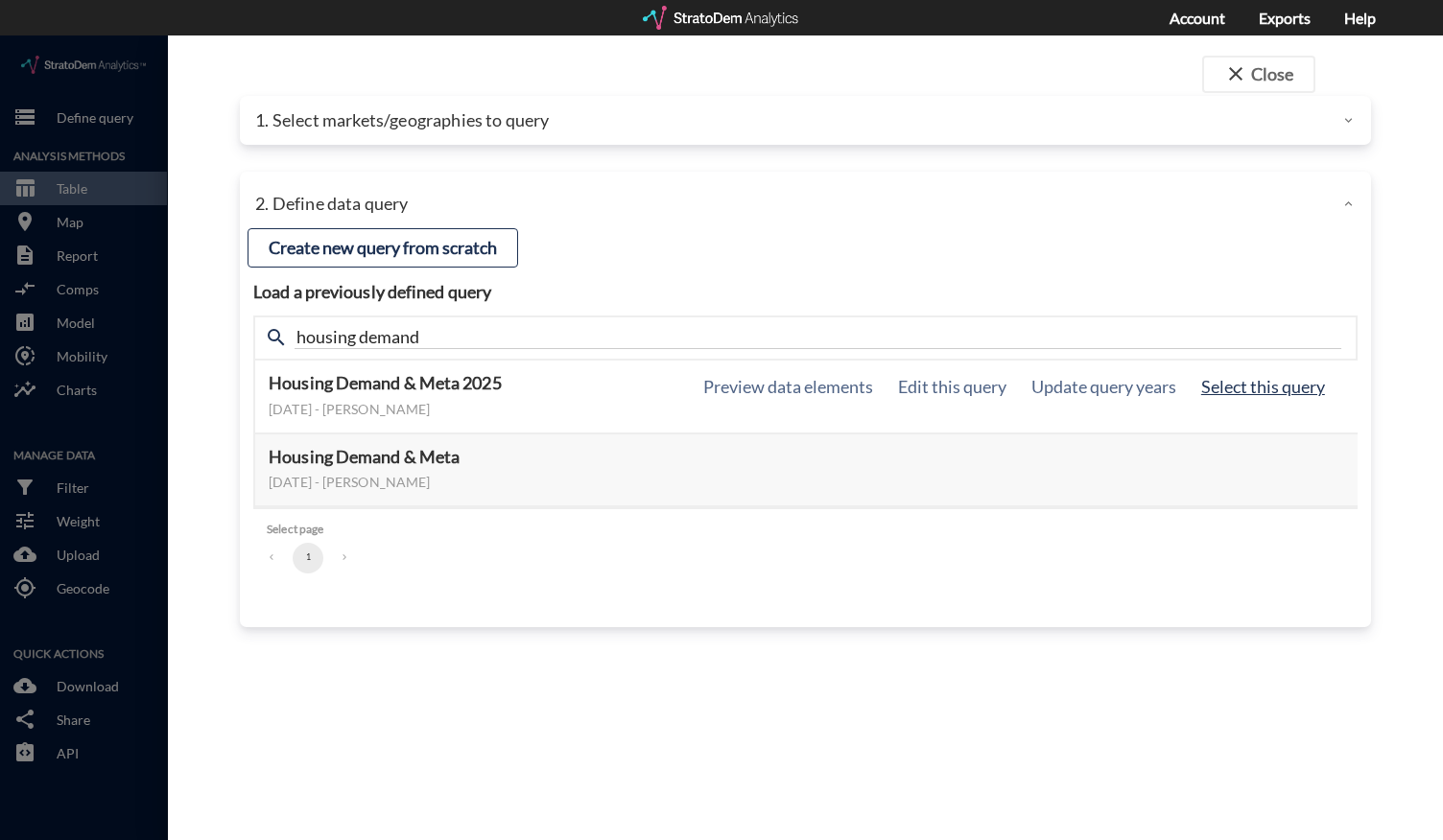 click on "Select this query" 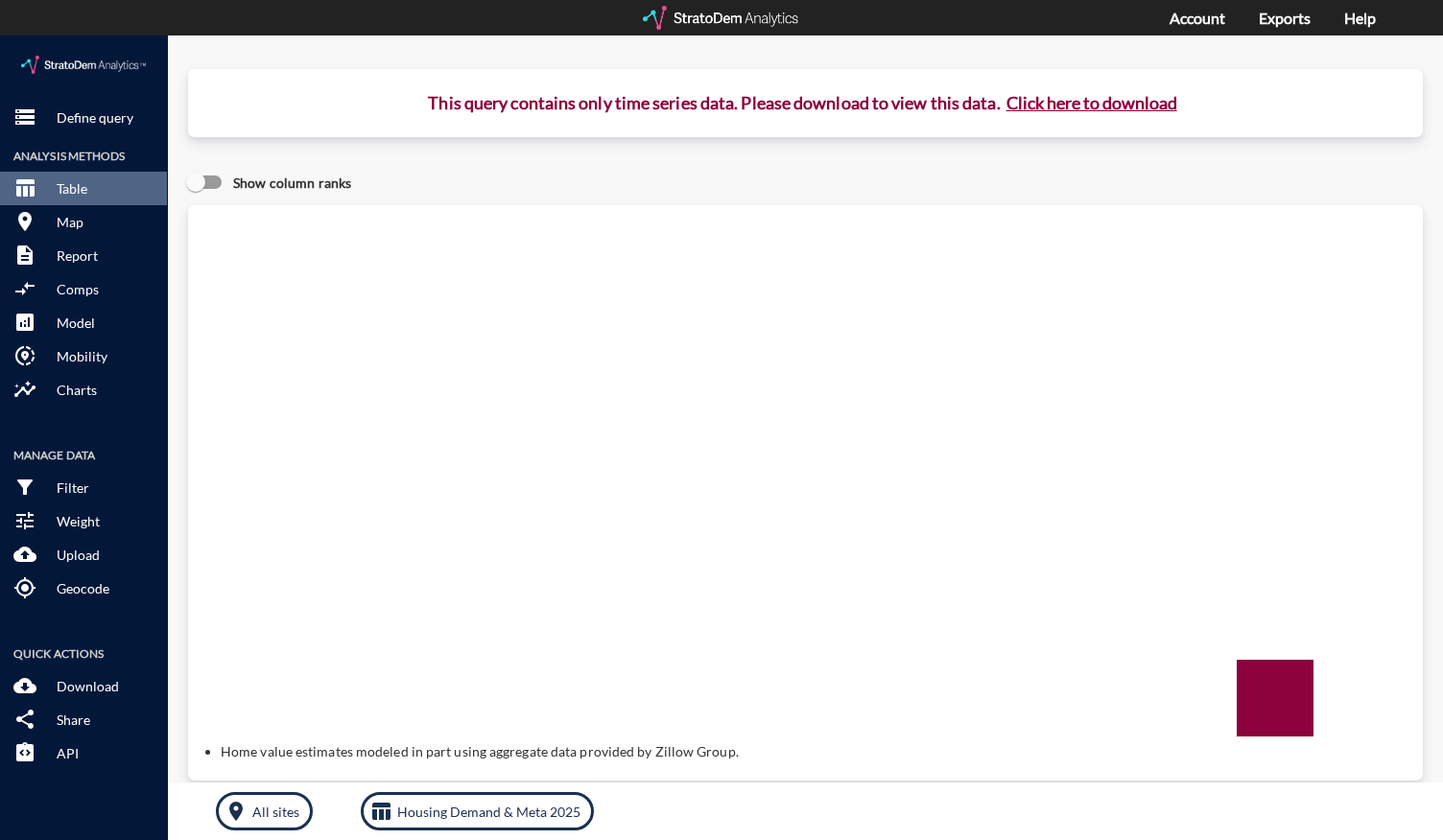 click on "Click here to download" 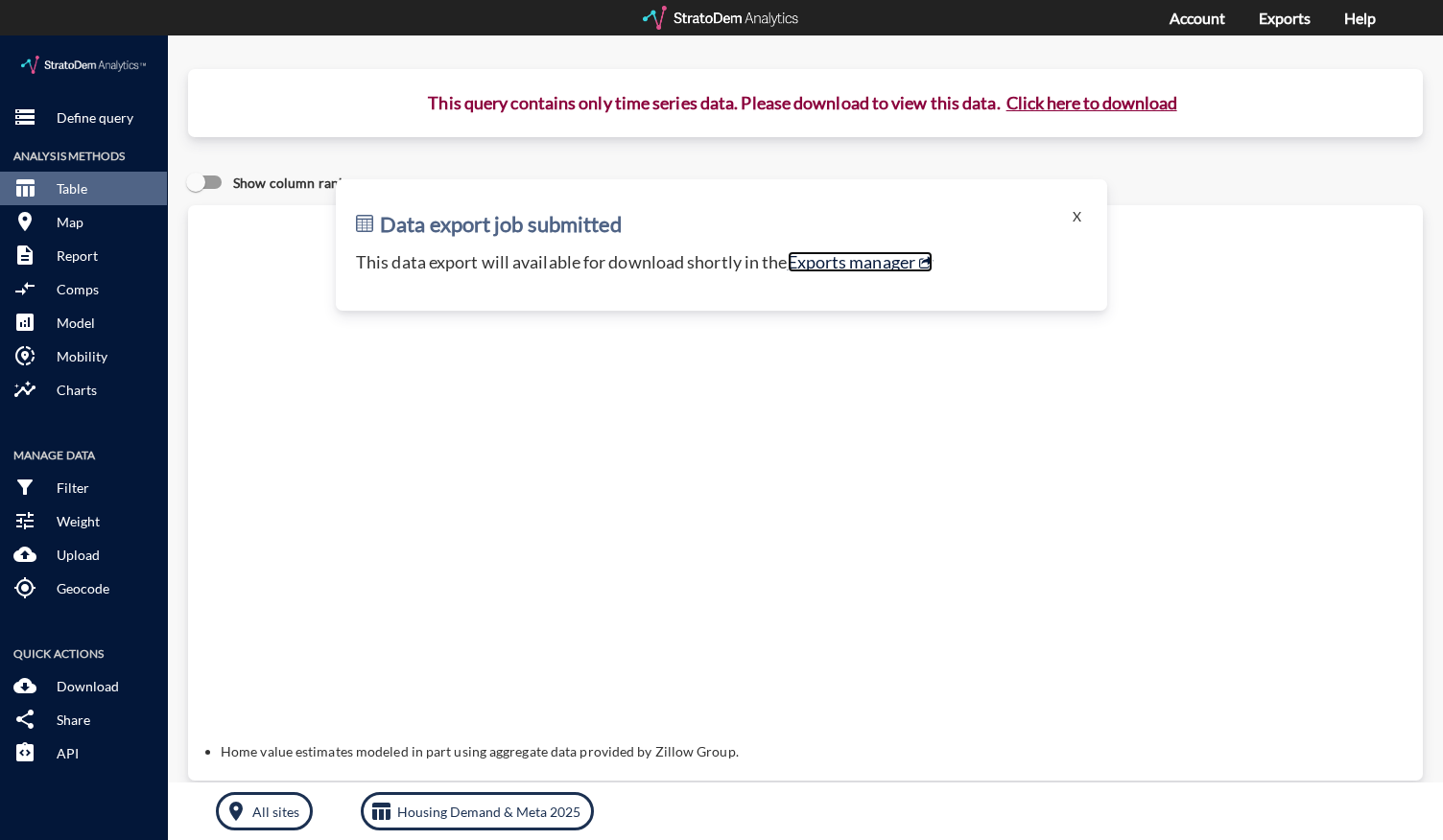click on "Exports manager" 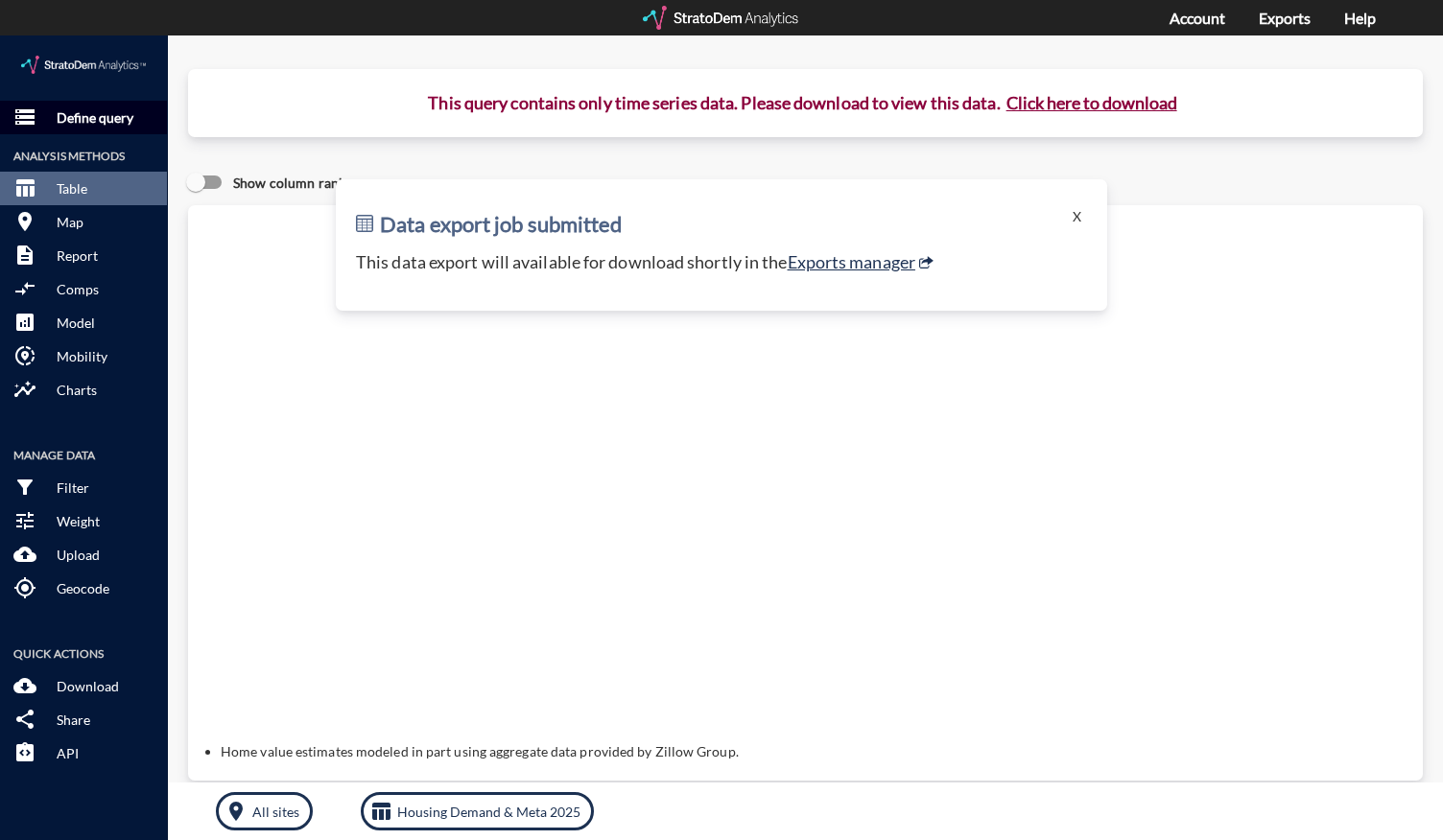 click on "storage Define query" 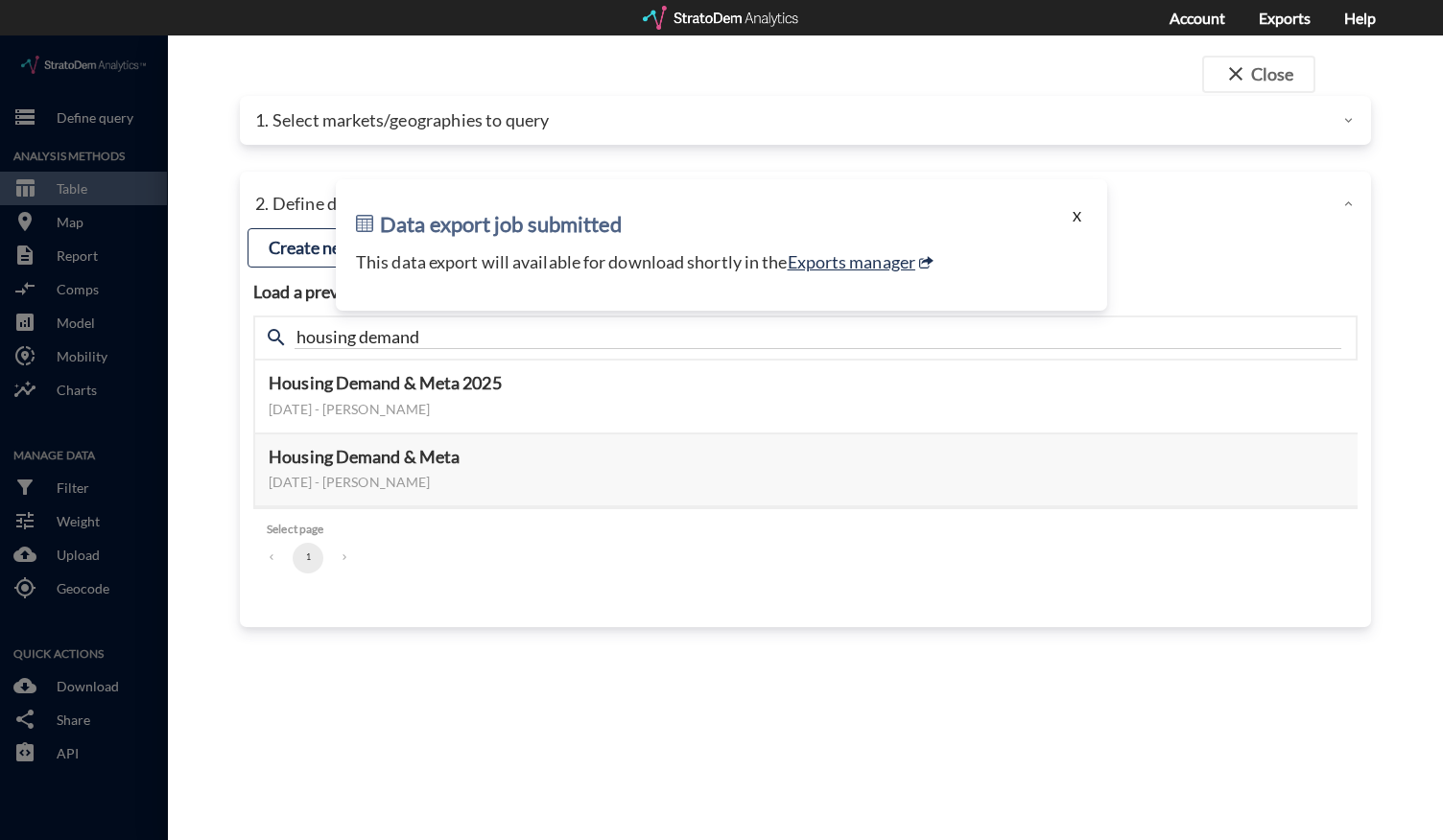 click on "X" 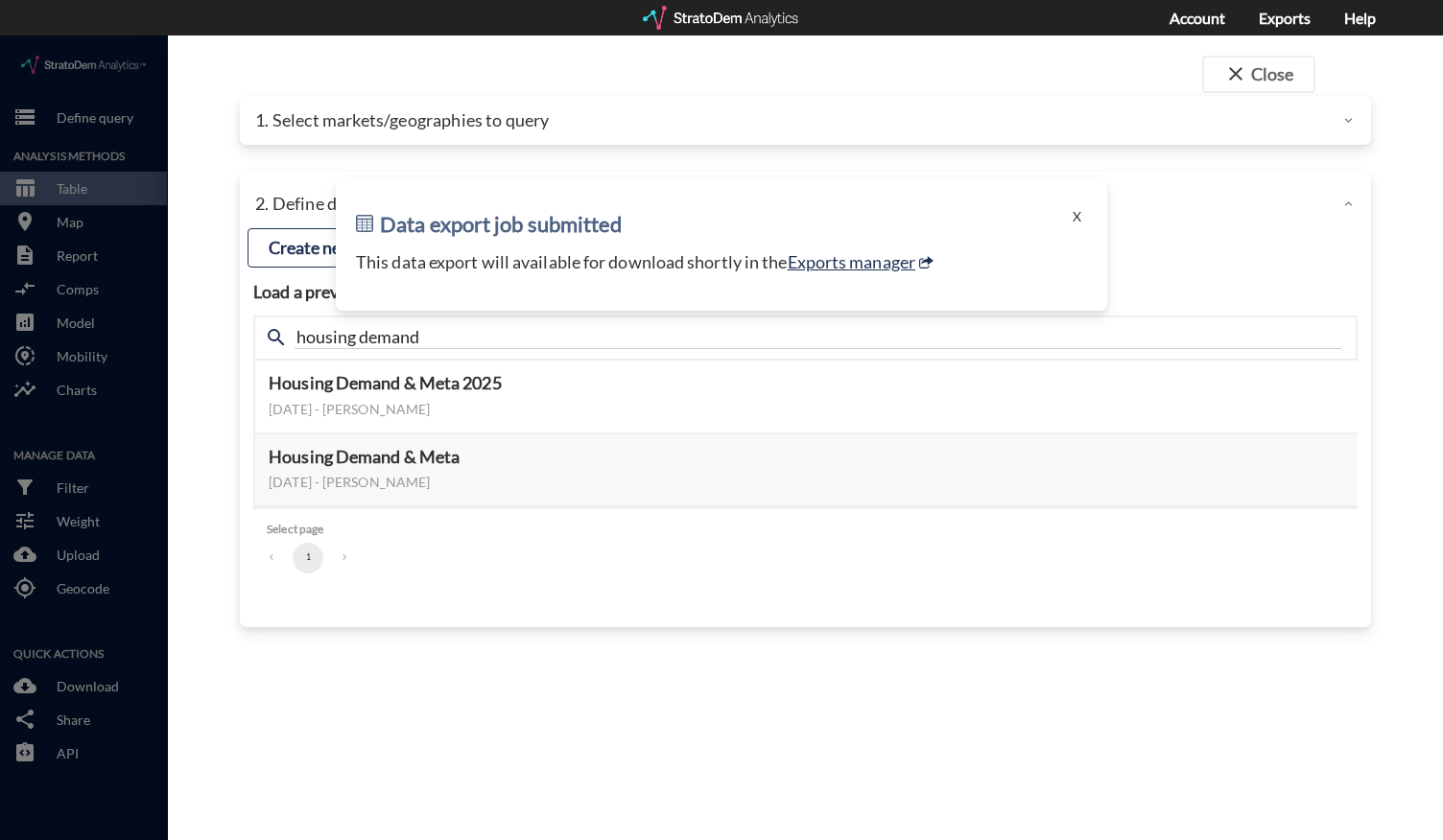 click on "2. Define data query" 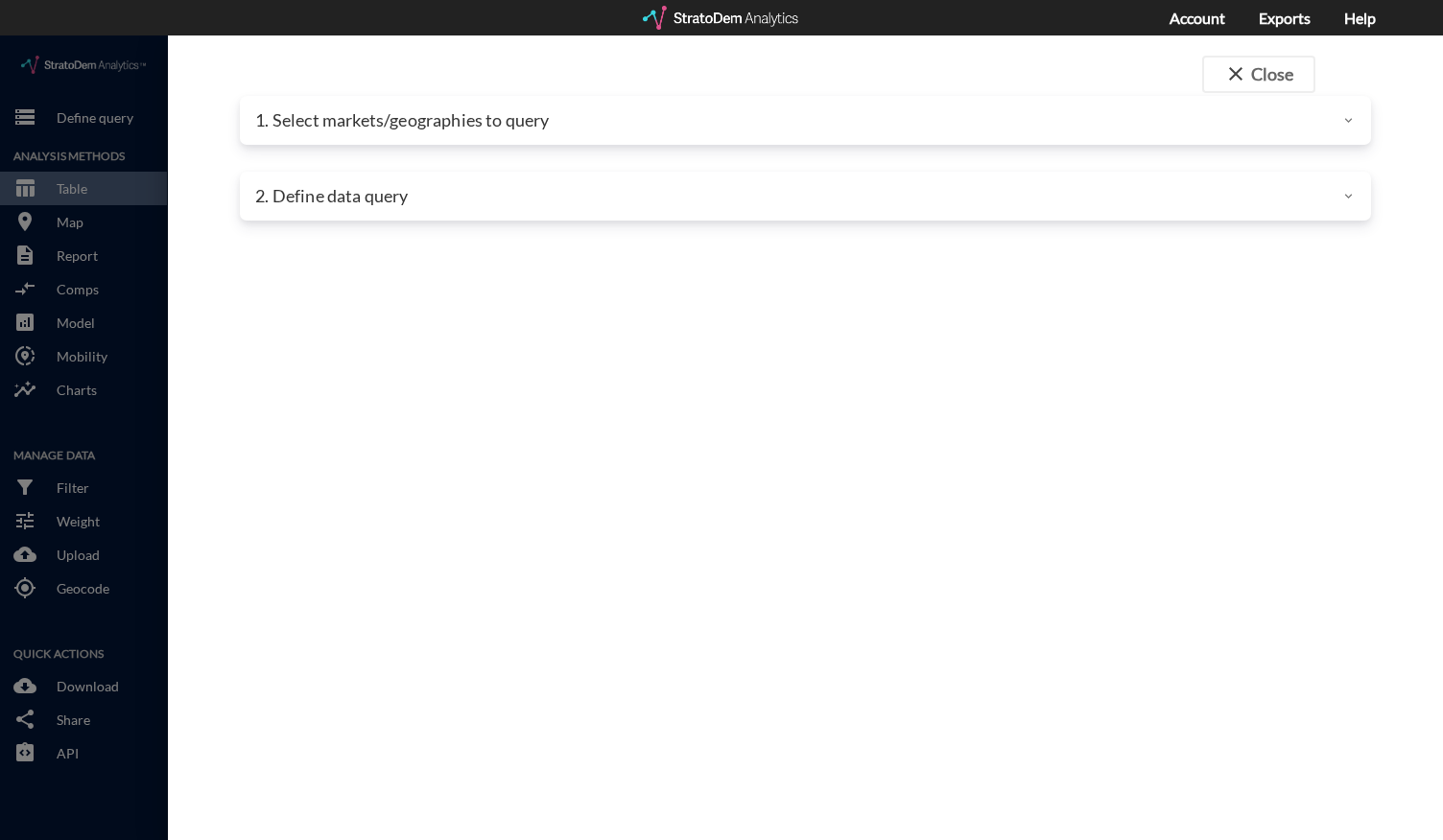click on "1. Select markets/geographies to query" 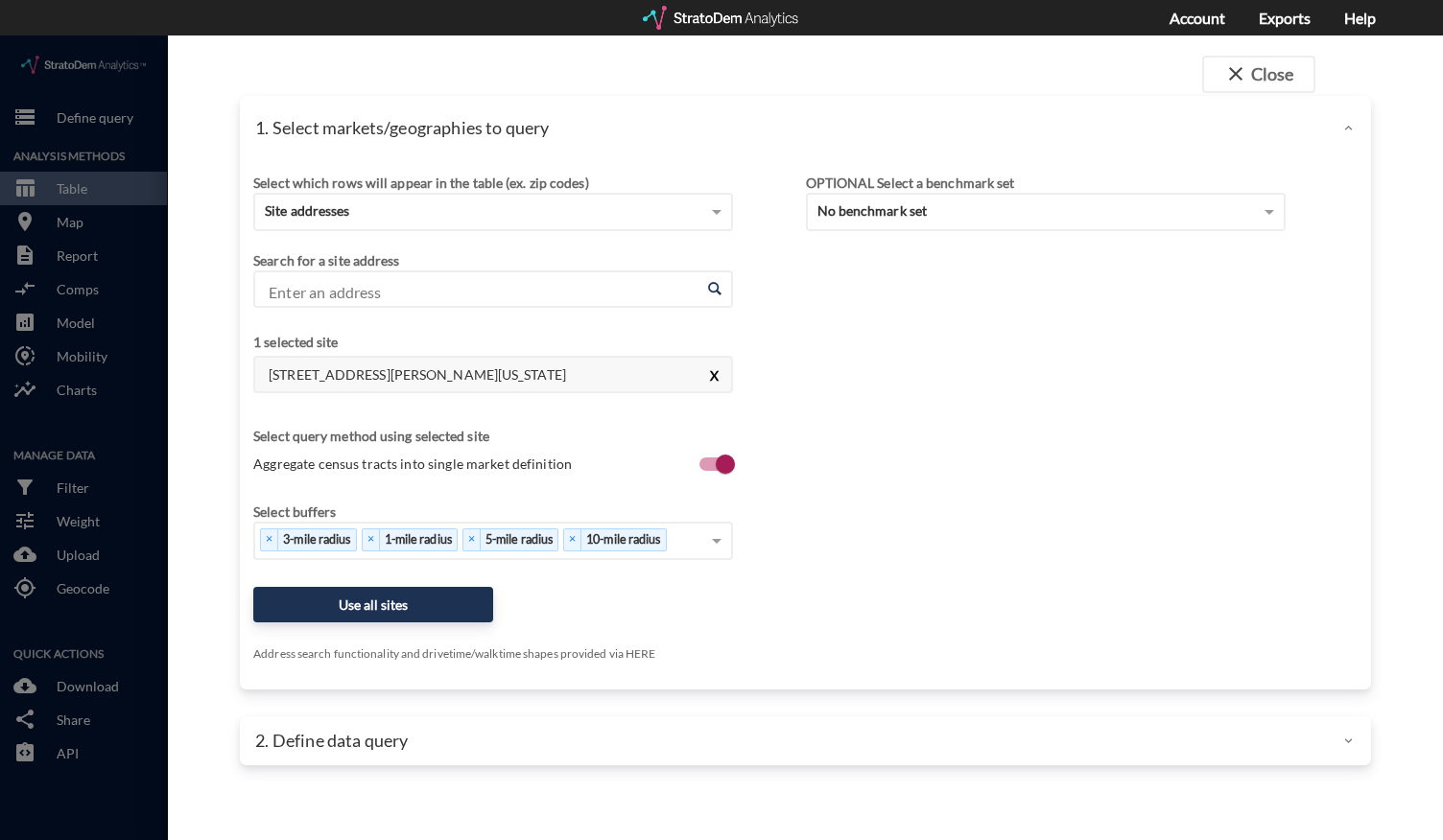 click on "X" 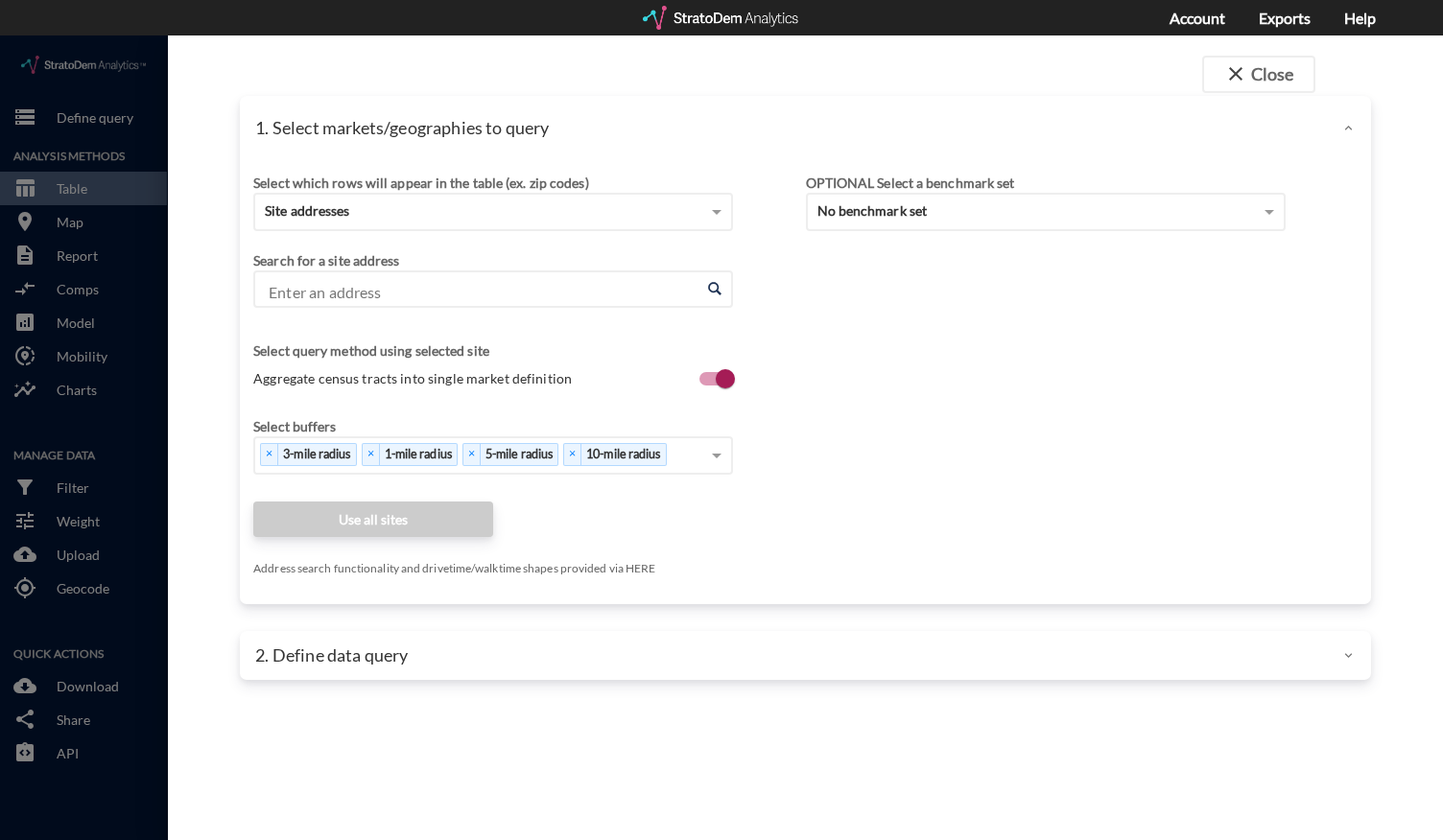 click on "Enter an address" 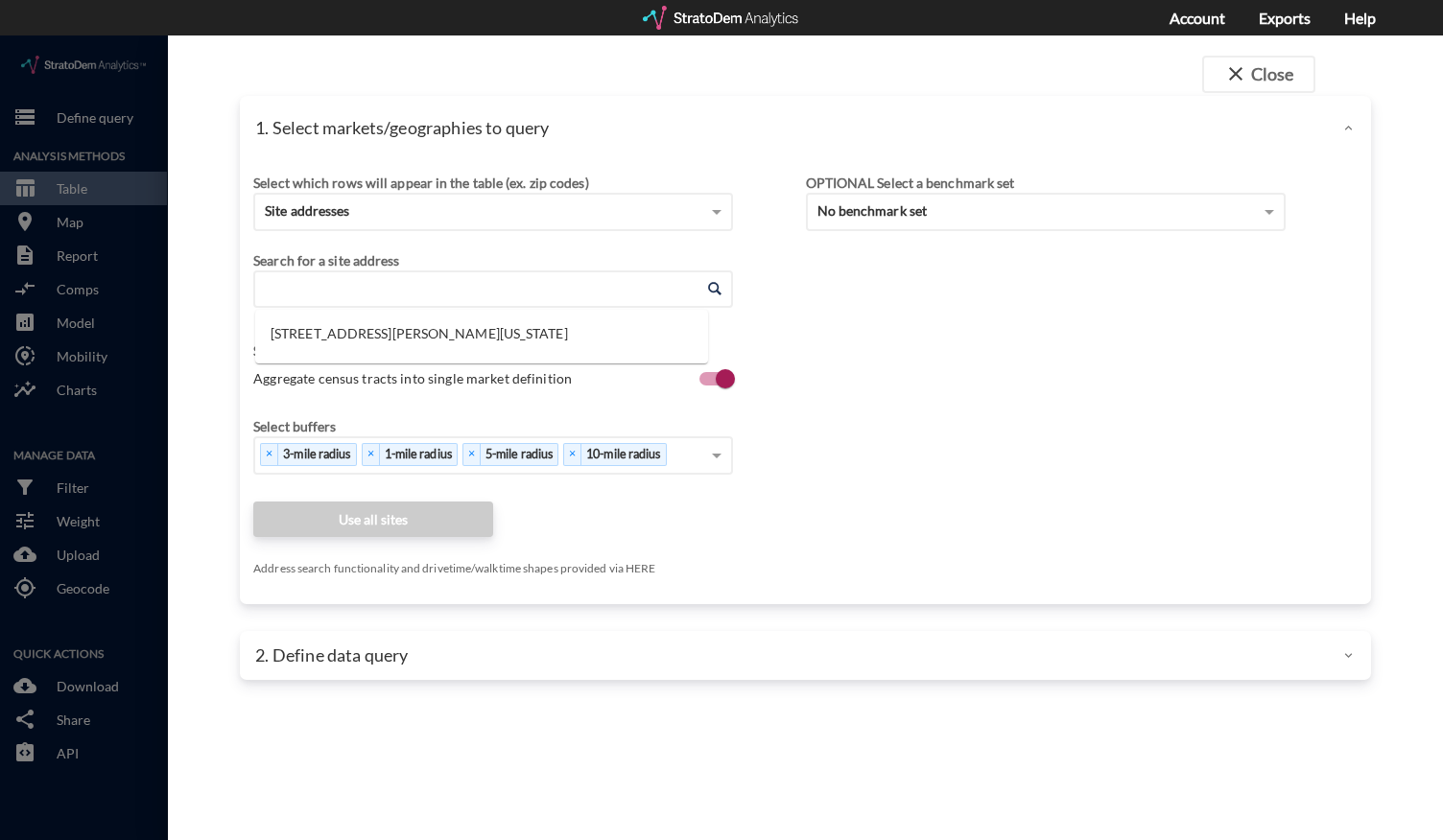 paste on "318 Barnwood Lane, Summerville, SC 29485" 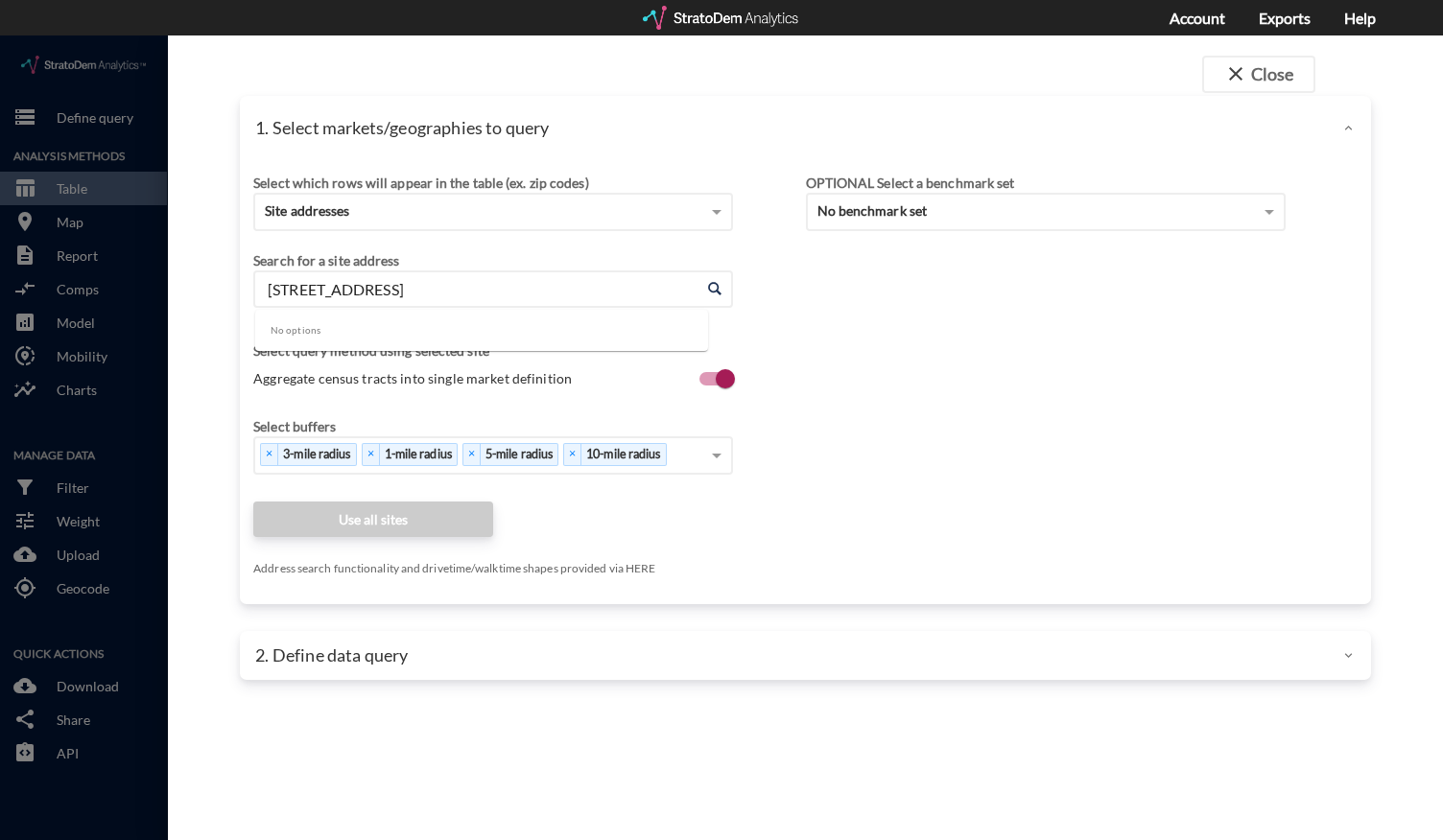 click on "318 Barnwood Lane, Summerville, SC" 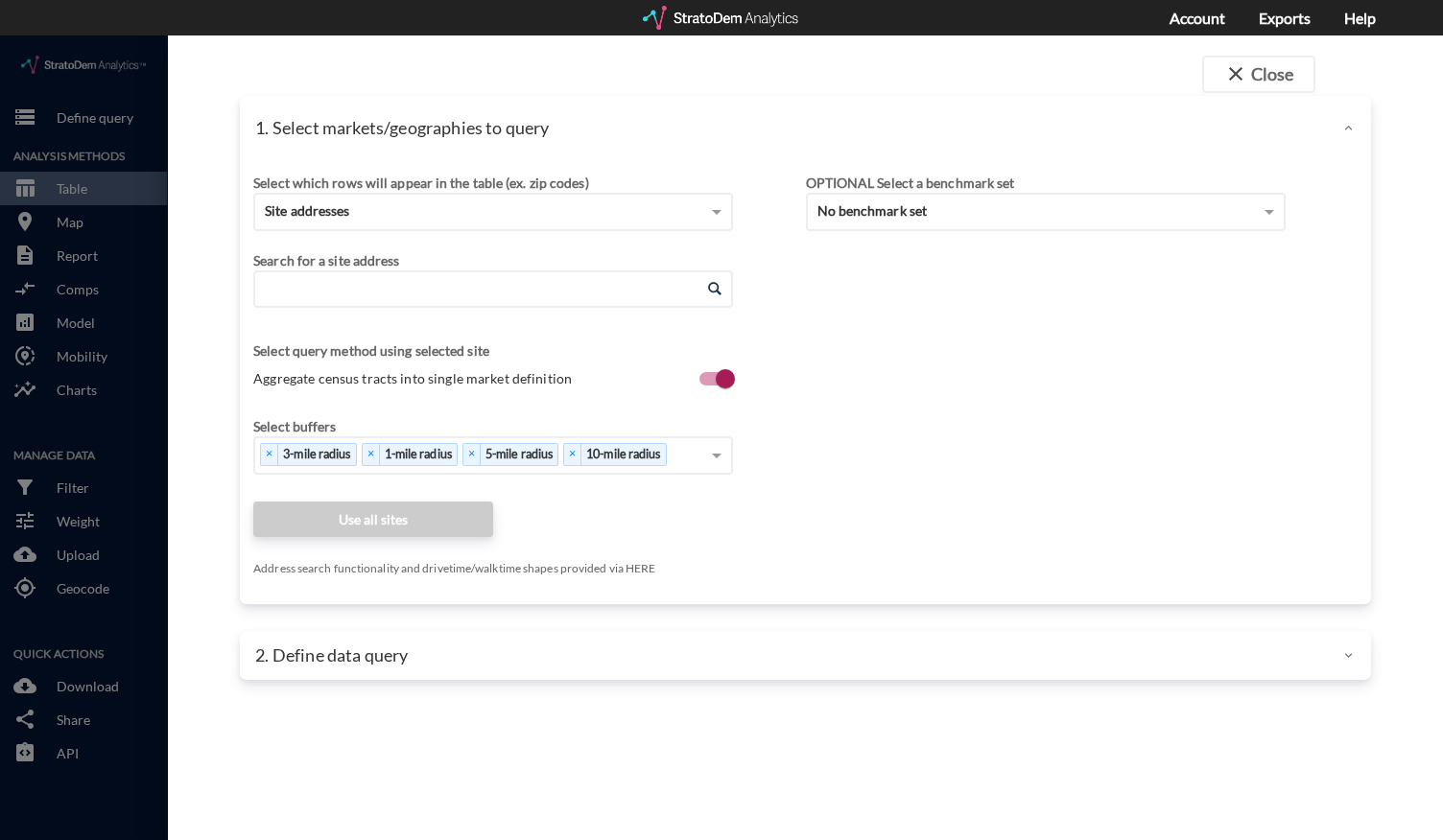 click on "Enter an address" 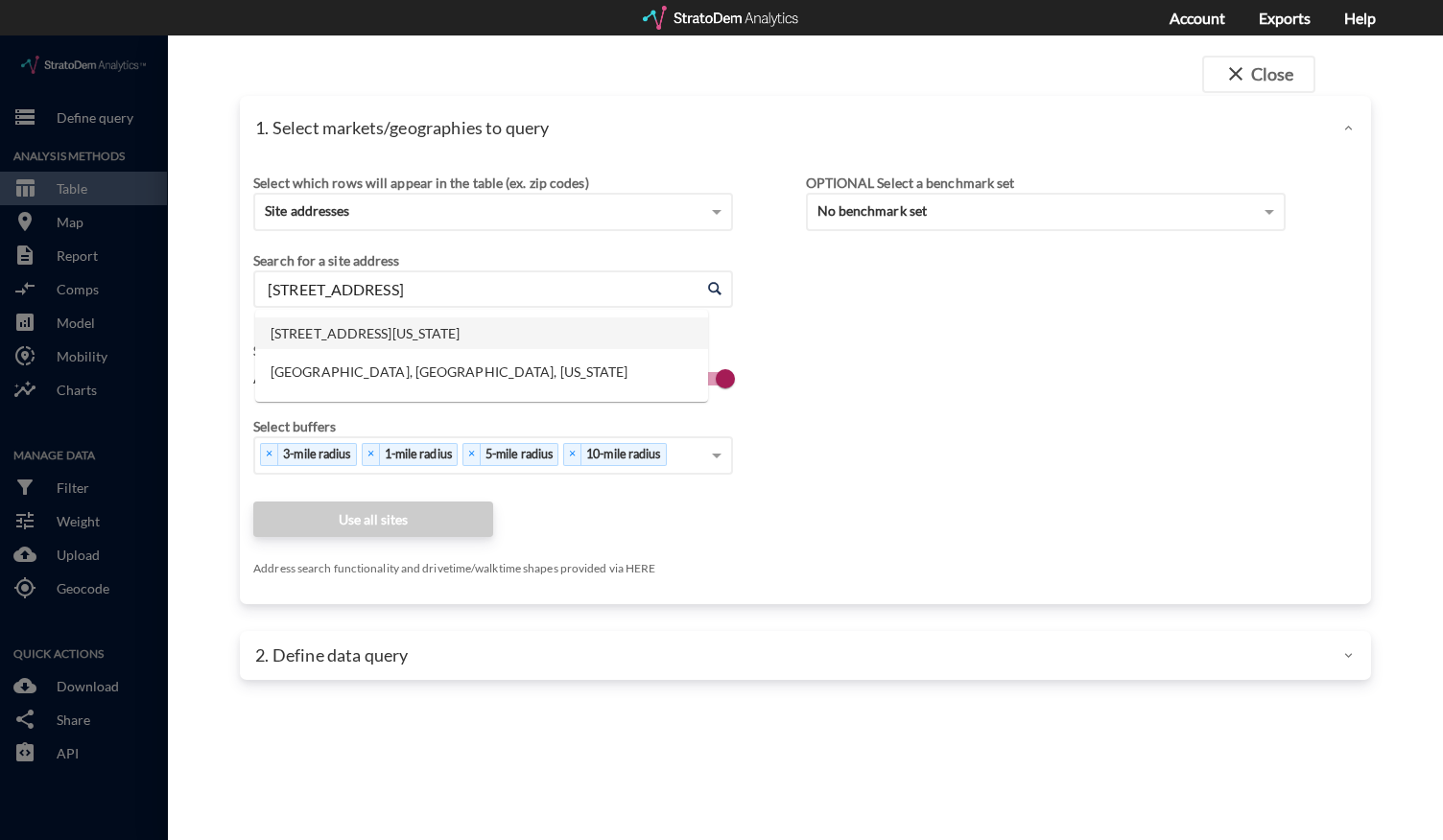 click on "121 Orangeburg Rd, Summerville, South Carolina" 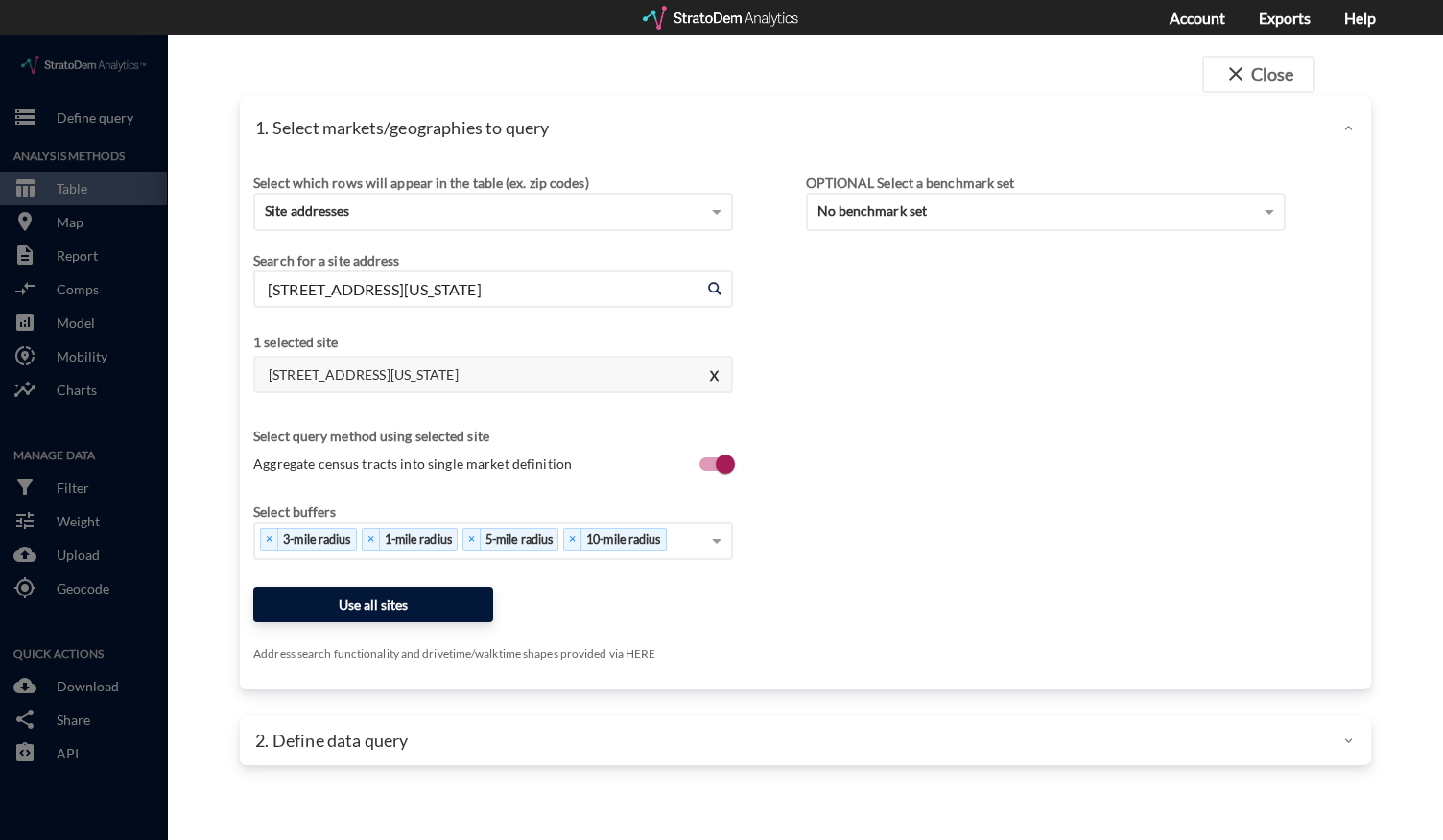 type on "121 Orangeburg Rd, Summerville, South Carolina" 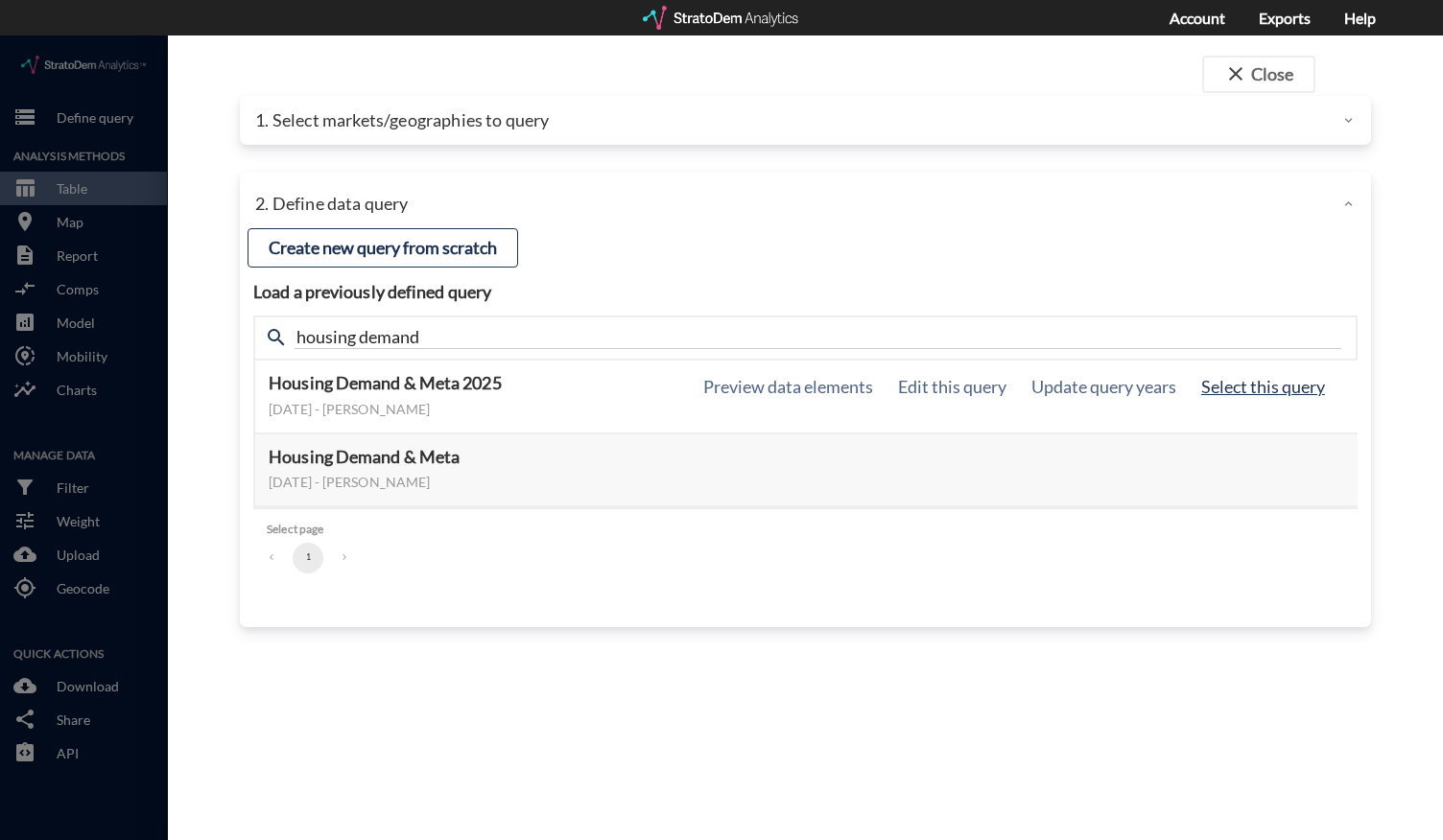 click on "Select this query" 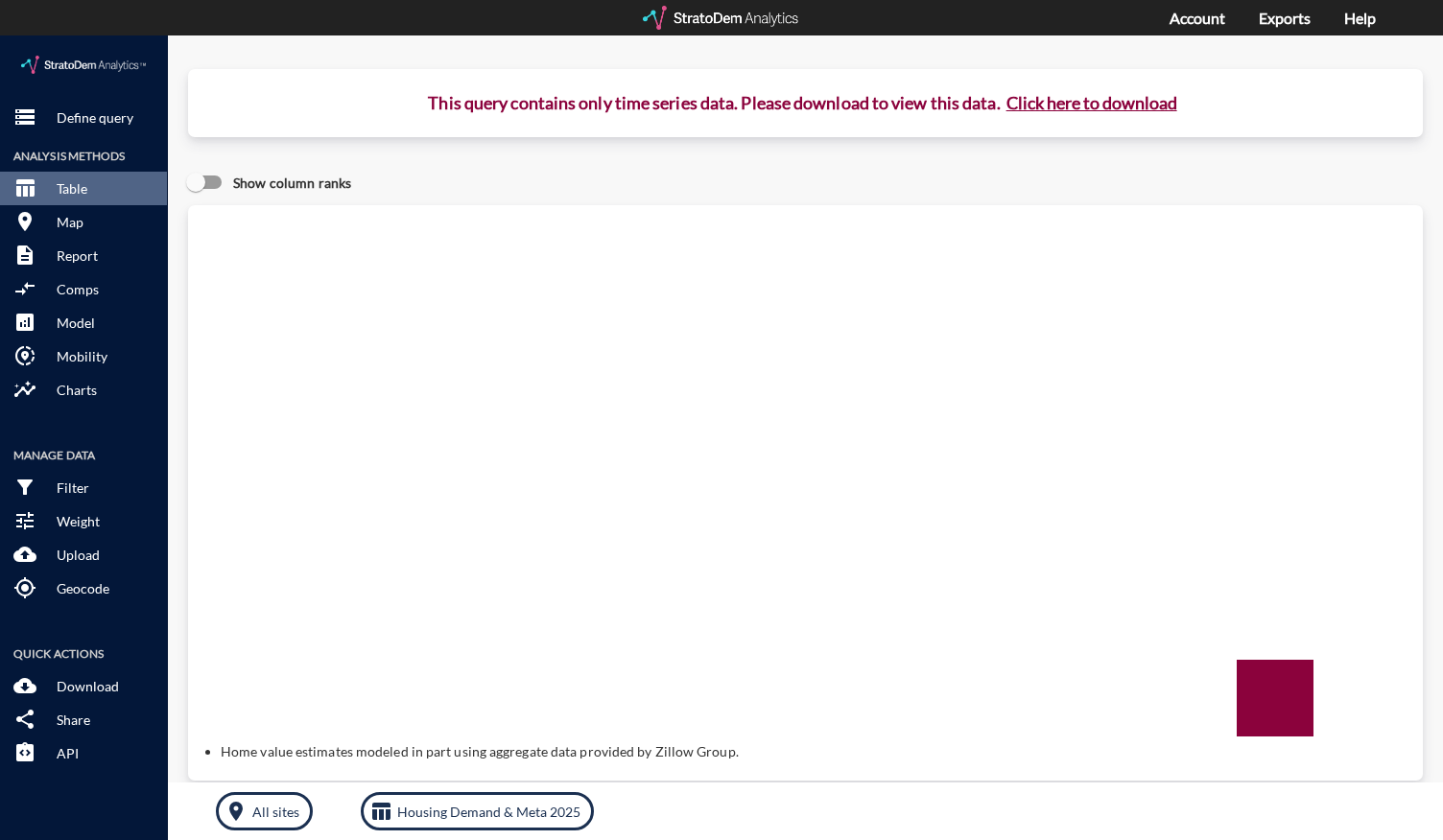 click on "Click here to download" 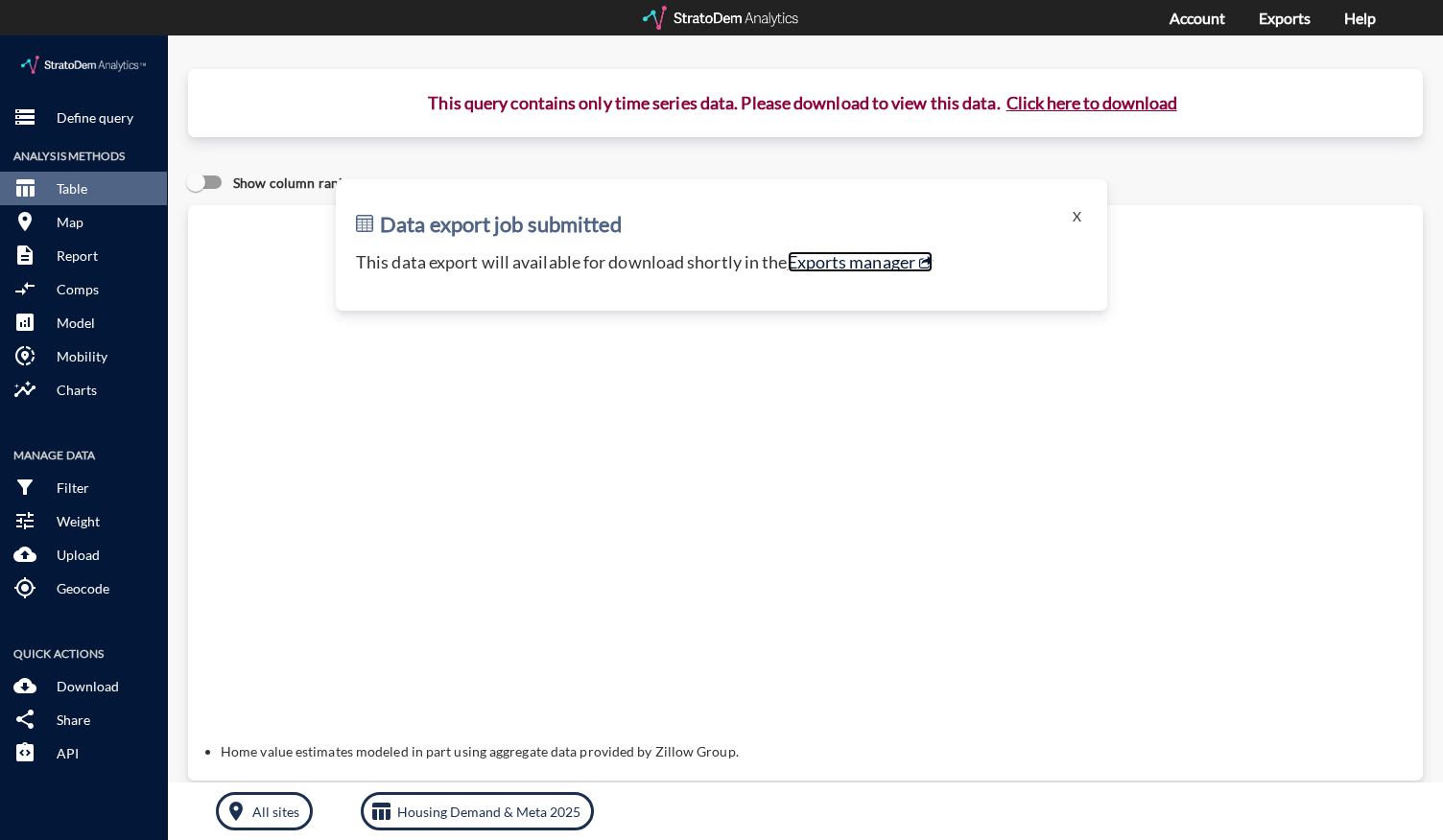click on "Exports manager" 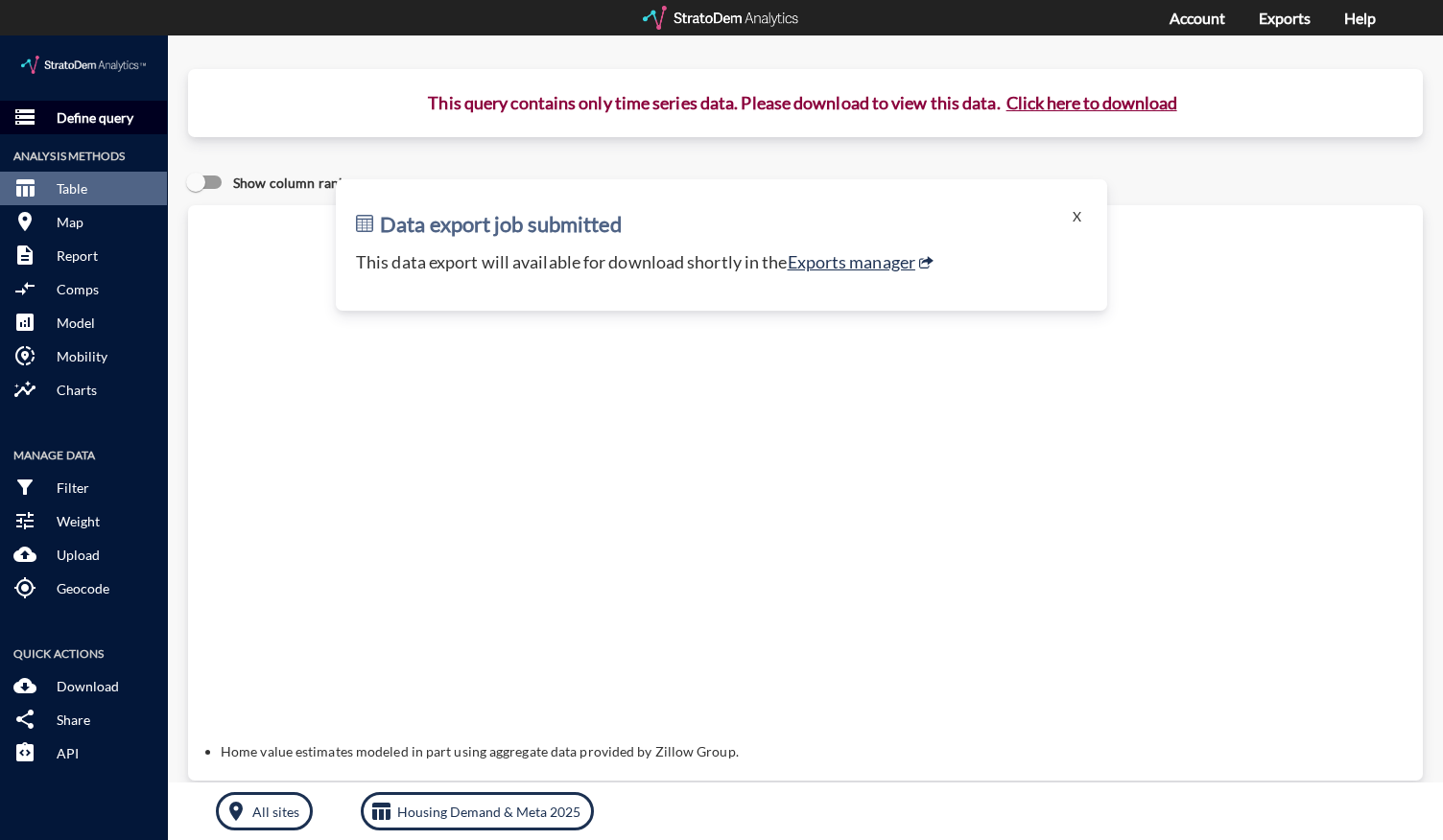 click on "Define query" 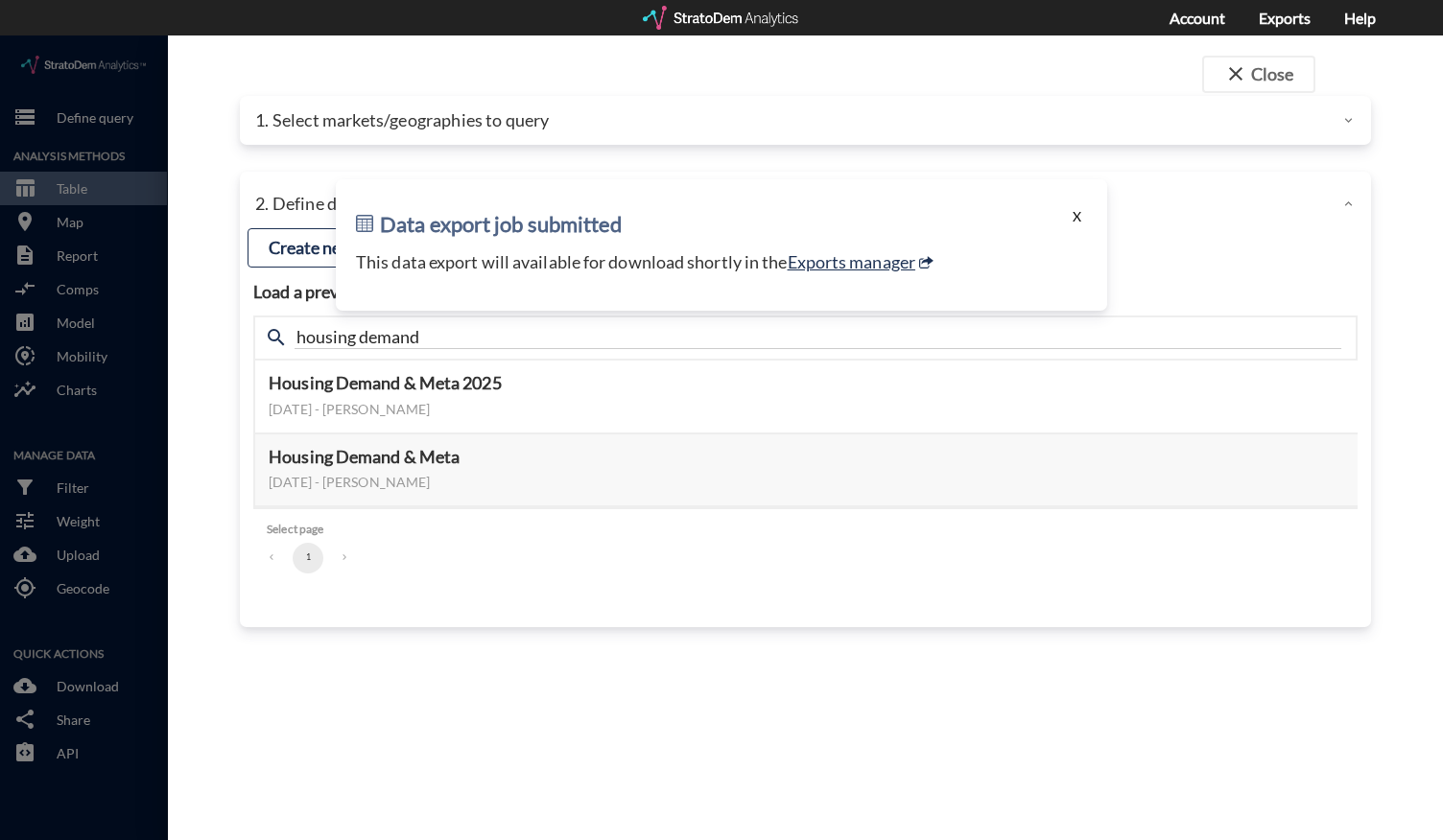 click on "X" 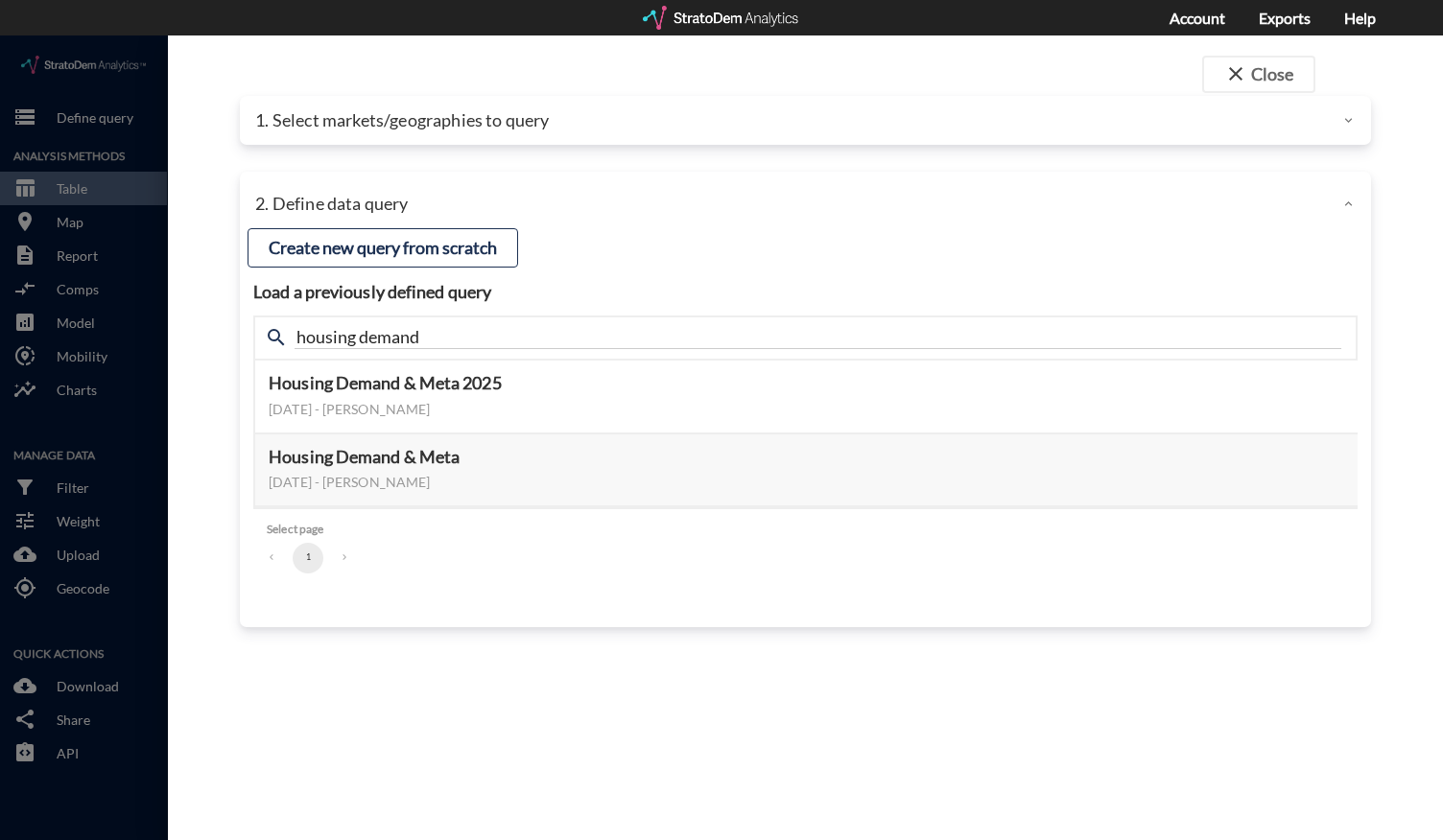 click on "1. Select markets/geographies to query" 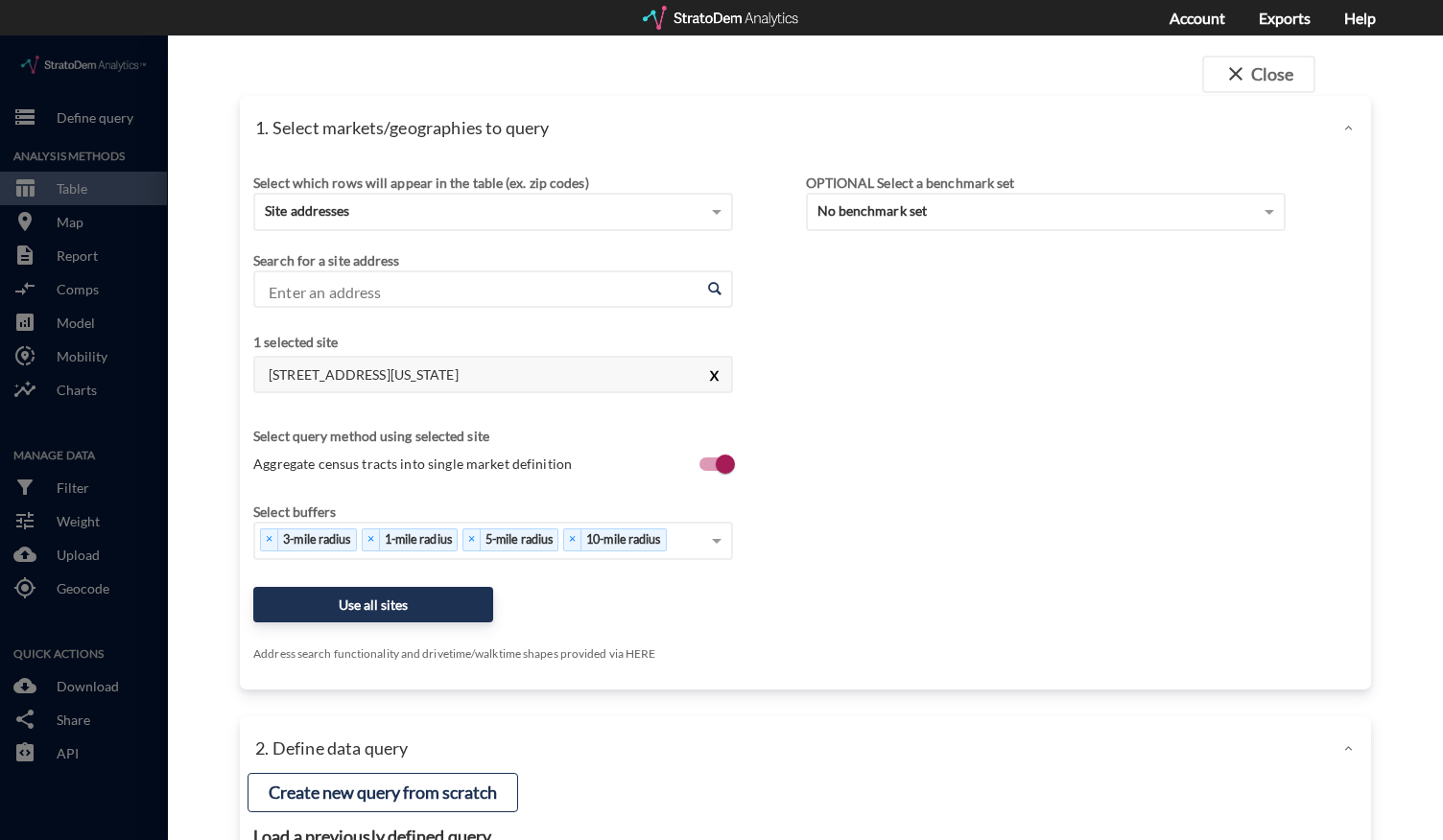 click on "X" 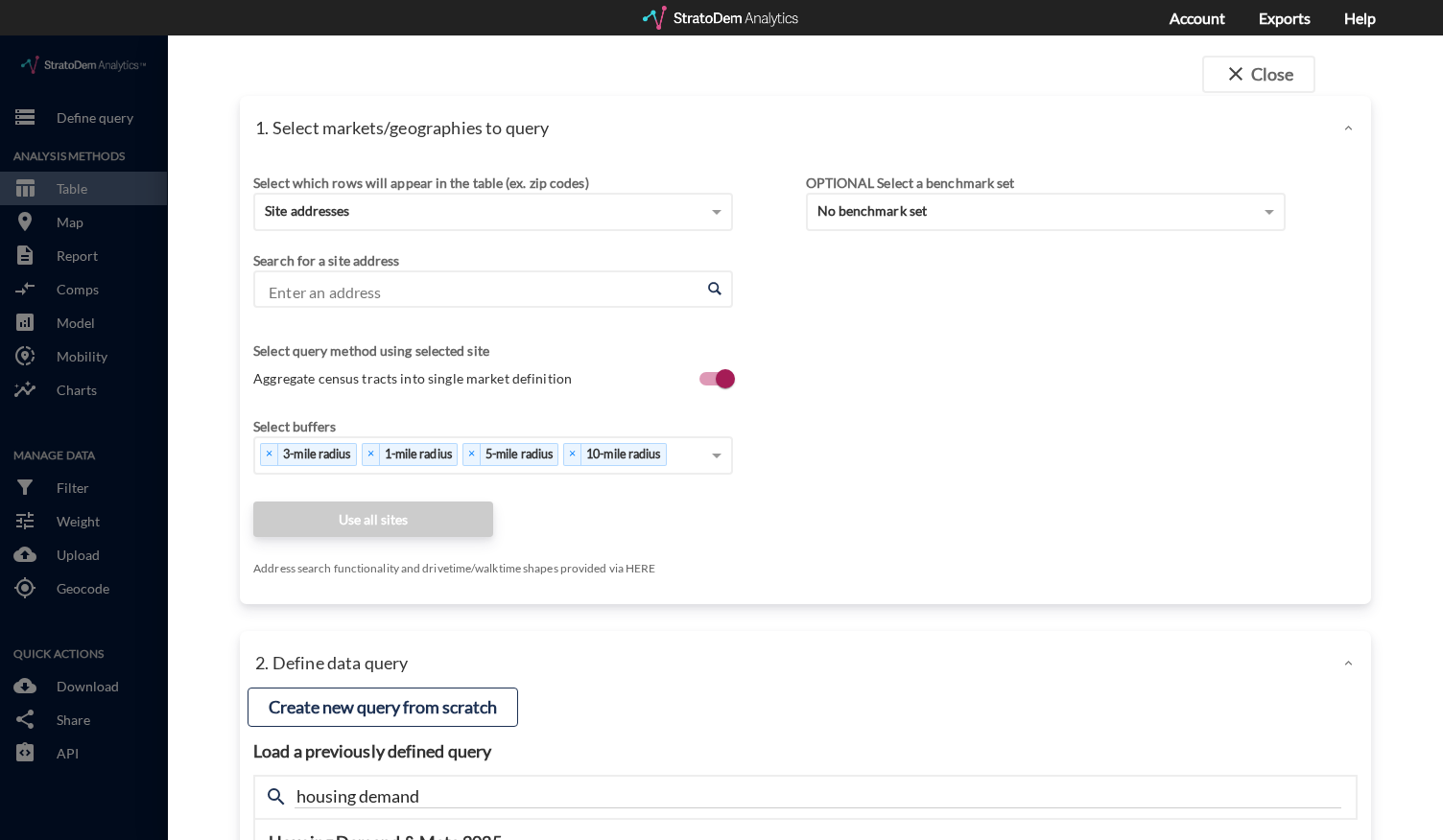 click on "Enter an address" 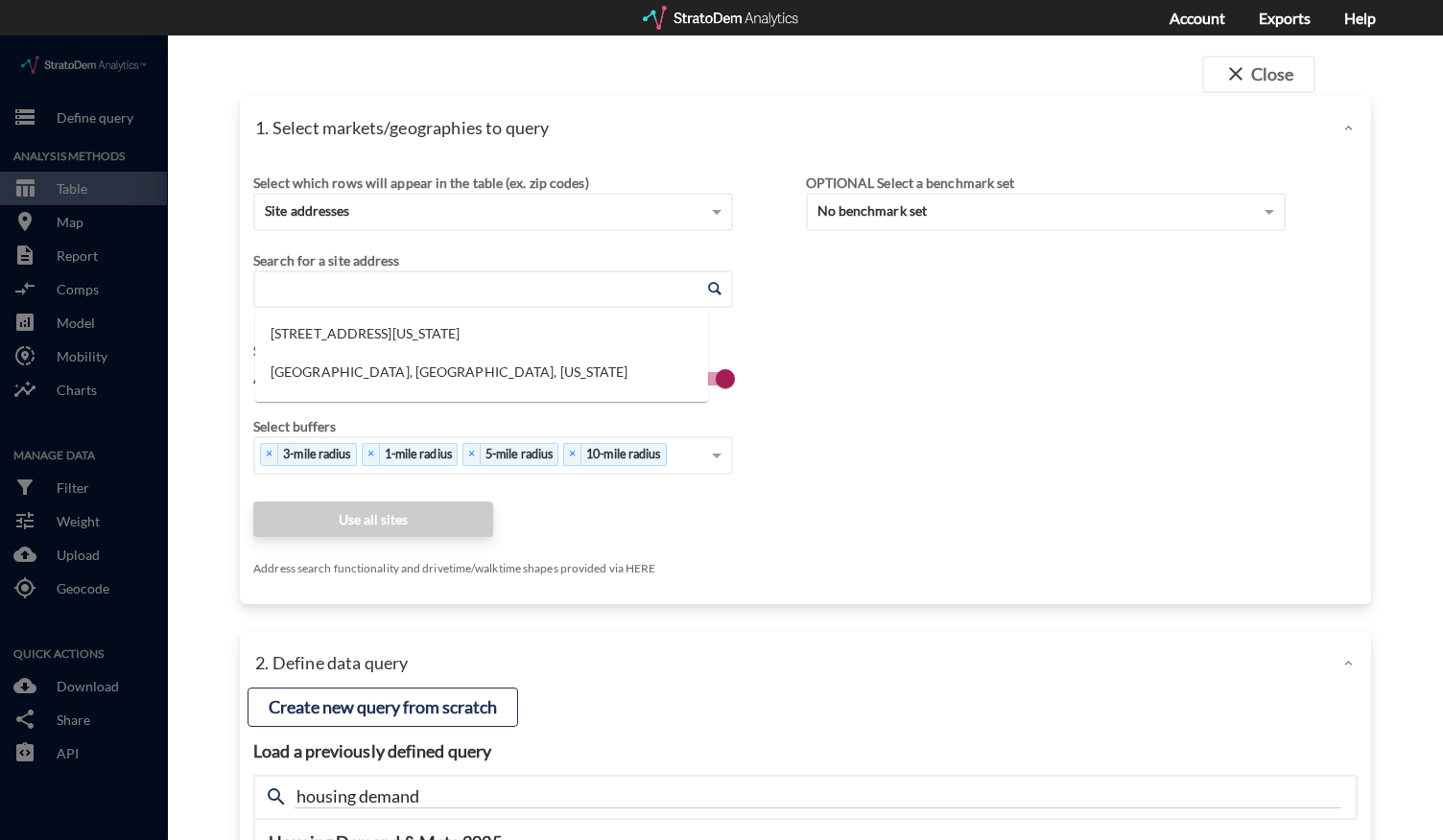 paste on "6447 Hilltop Rd, Willow Spring, 27592" 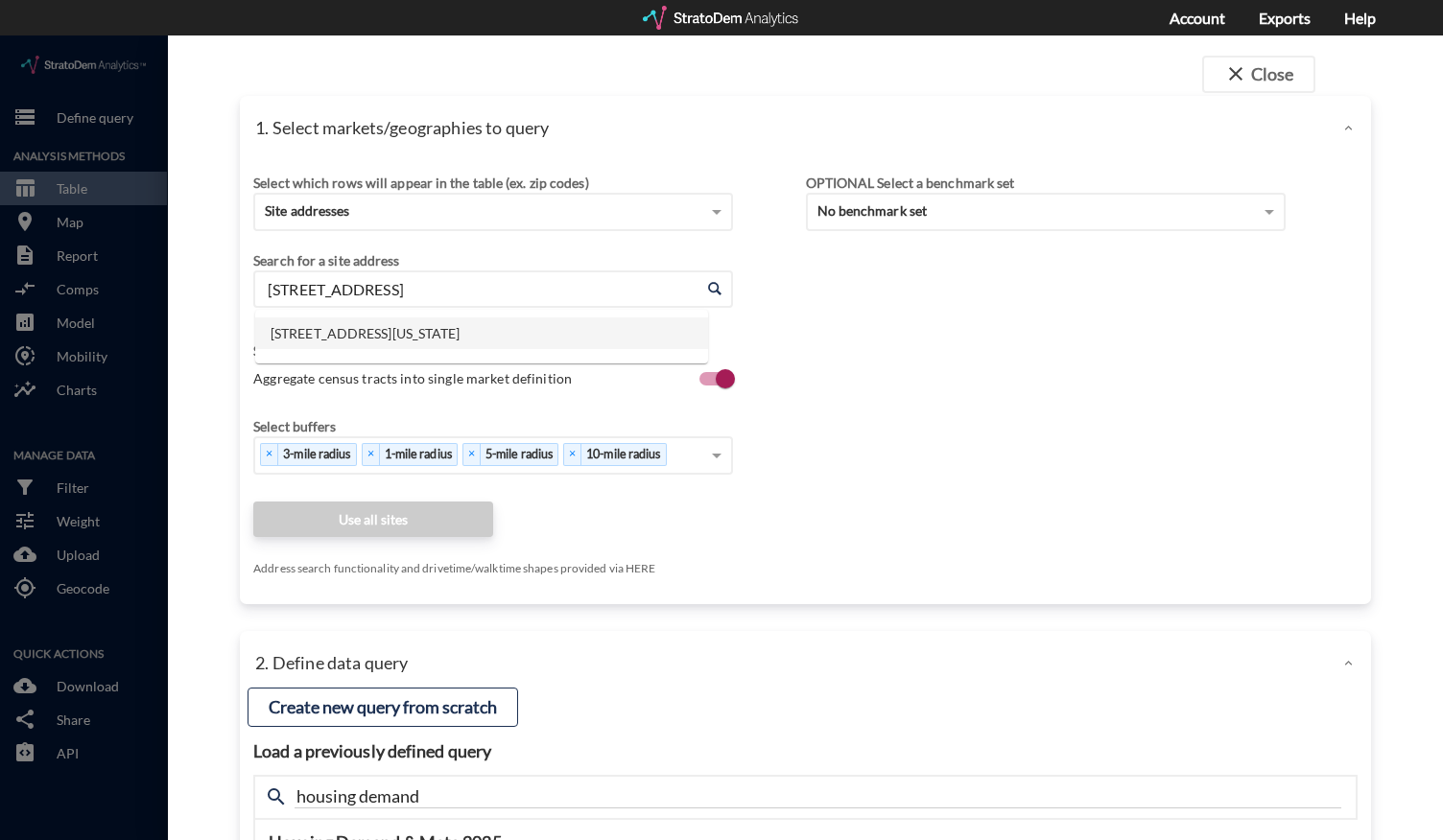 click on "6447 Hilltop Rd, Willow Spring, North Carolina" 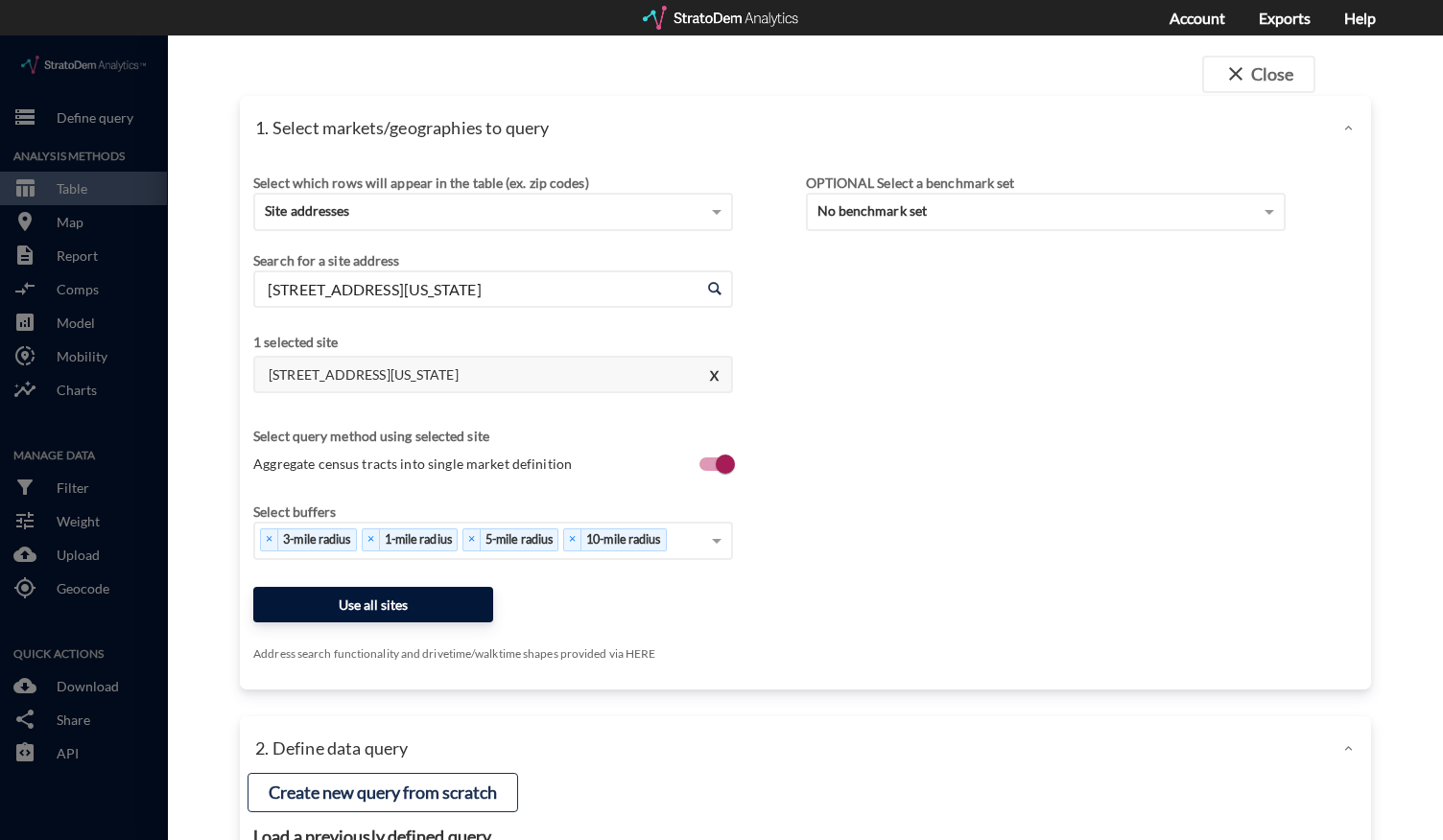 type on "6447 Hilltop Rd, Willow Spring, North Carolina" 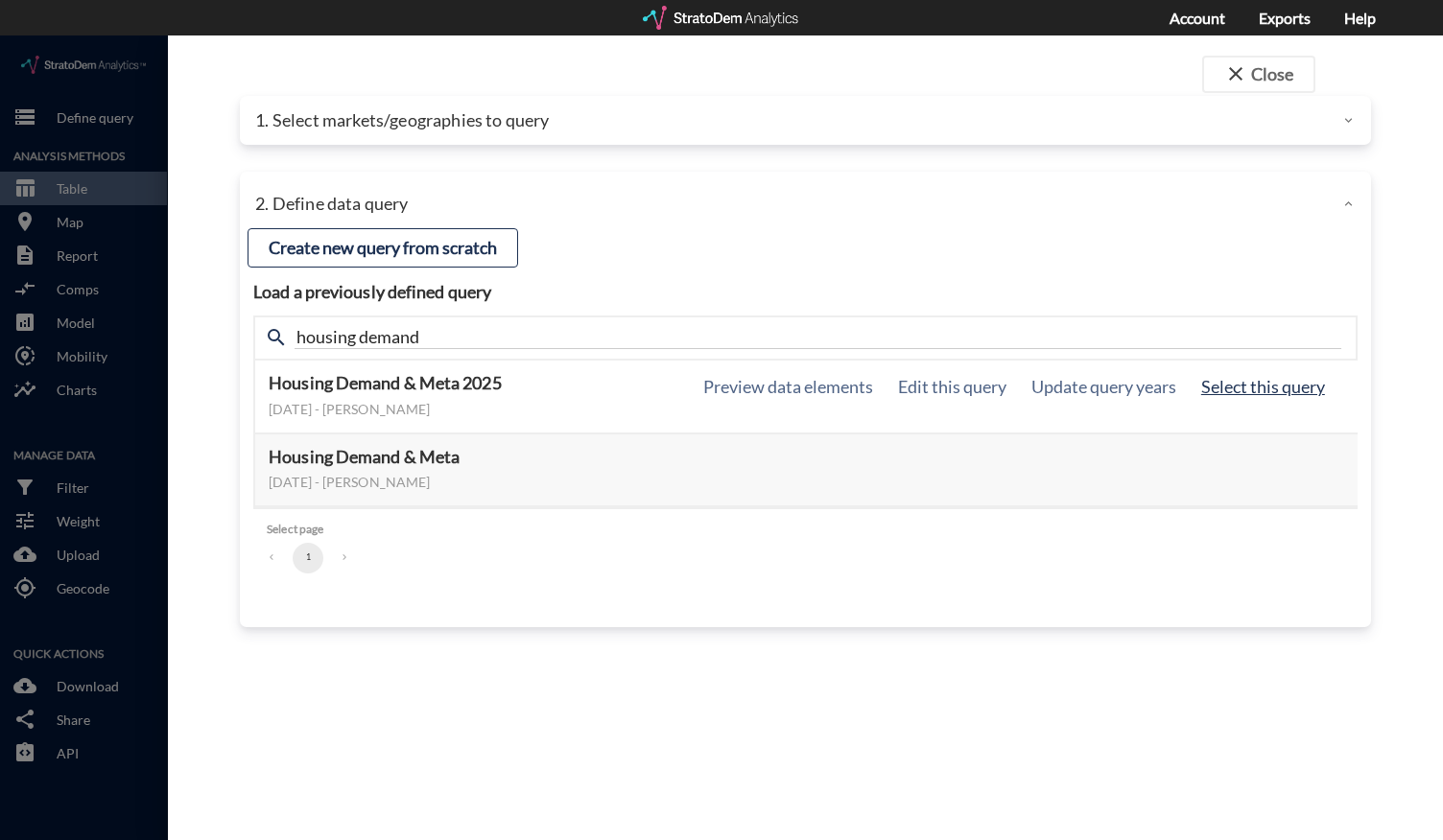 click on "Select this query" 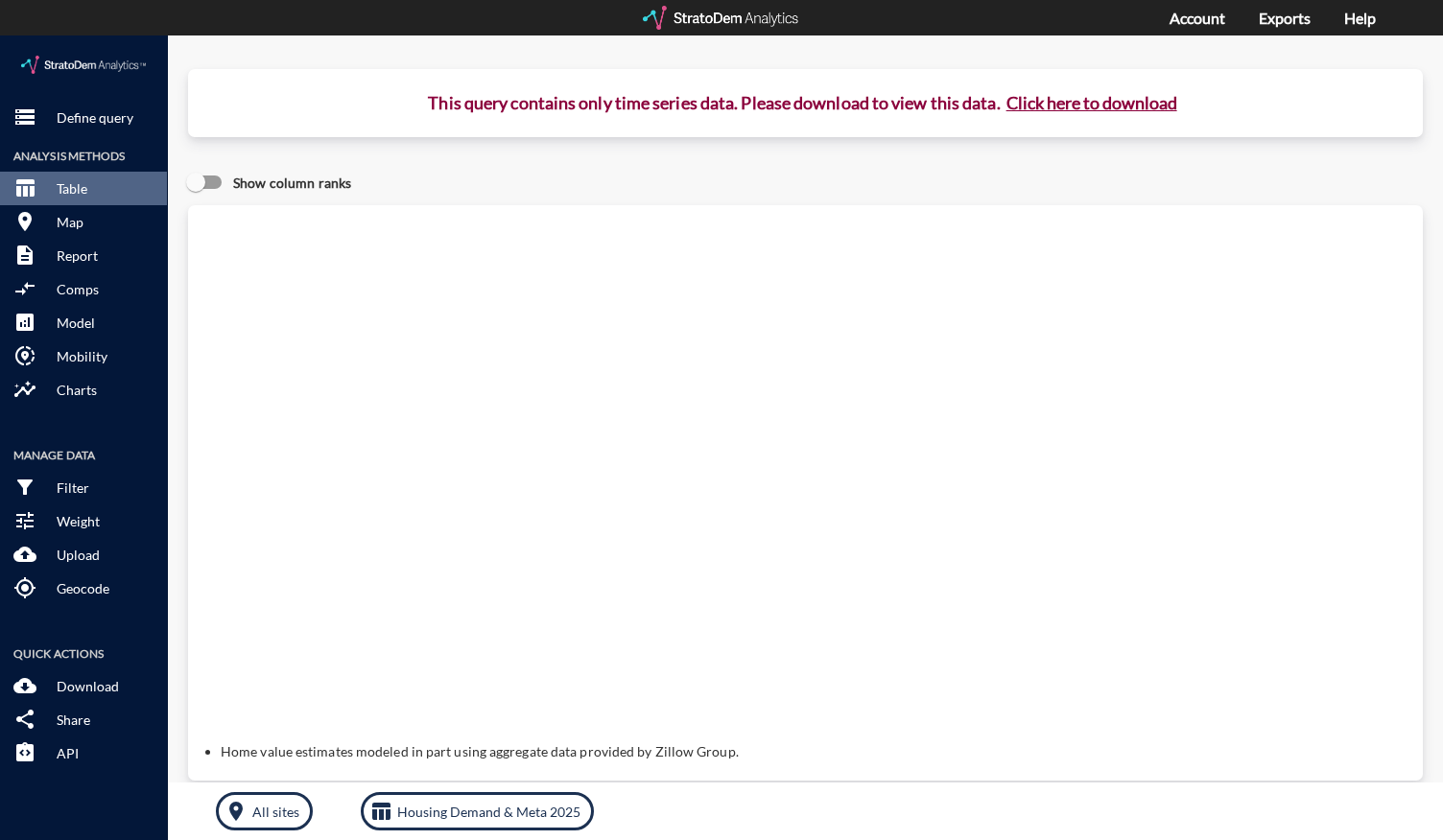 click on "Click here to download" 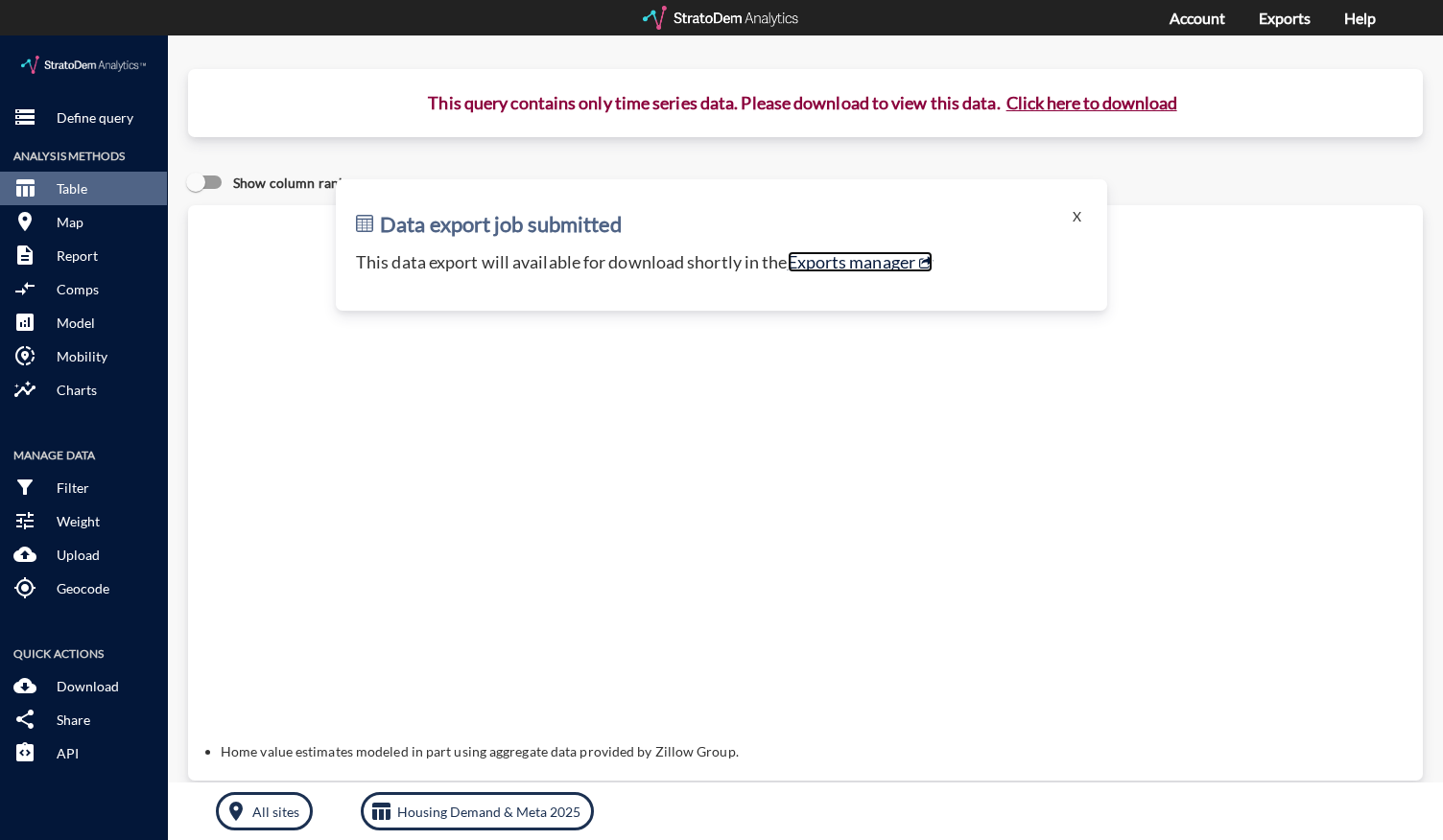 click on "Exports manager" 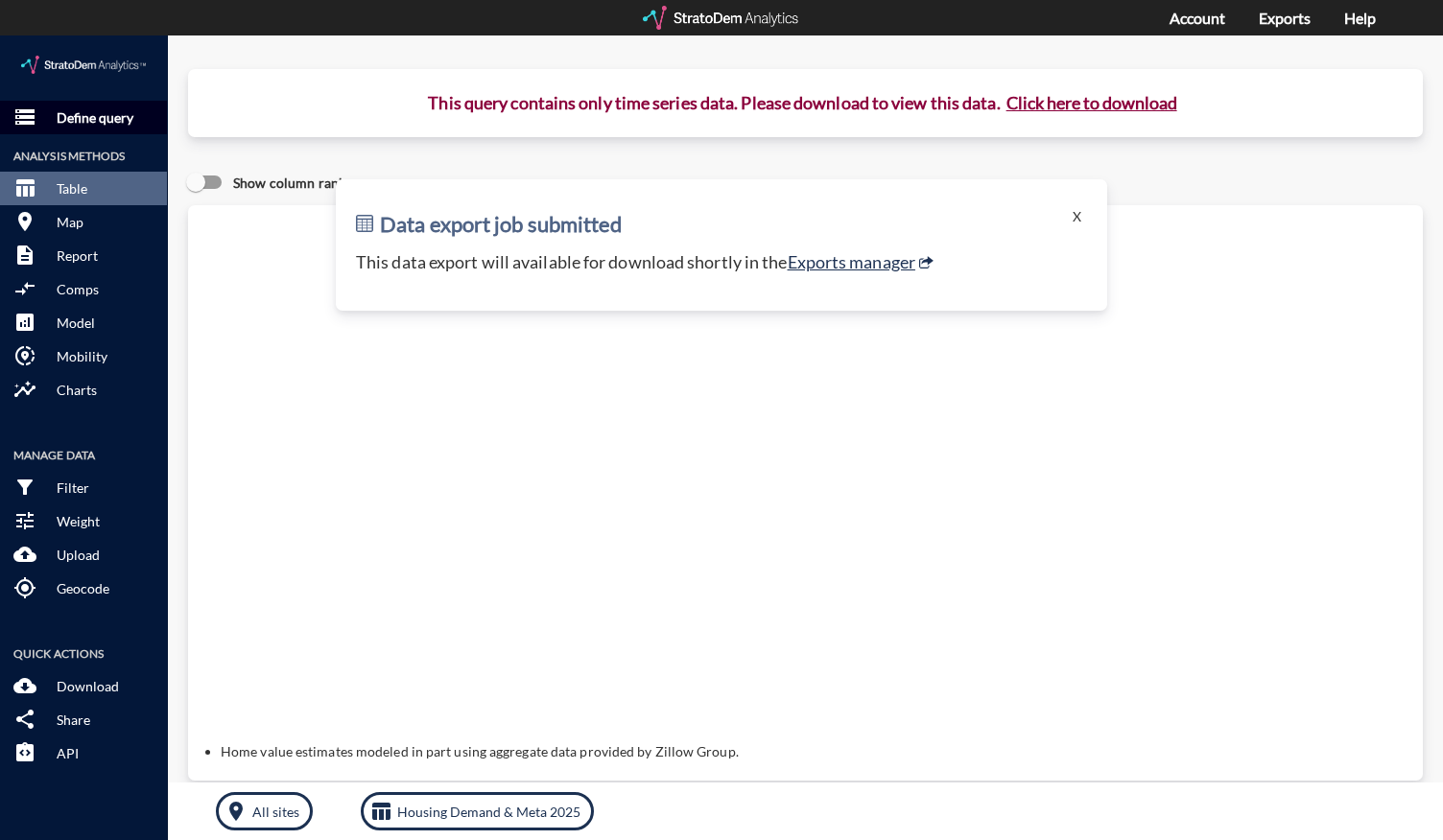 click on "Define query" 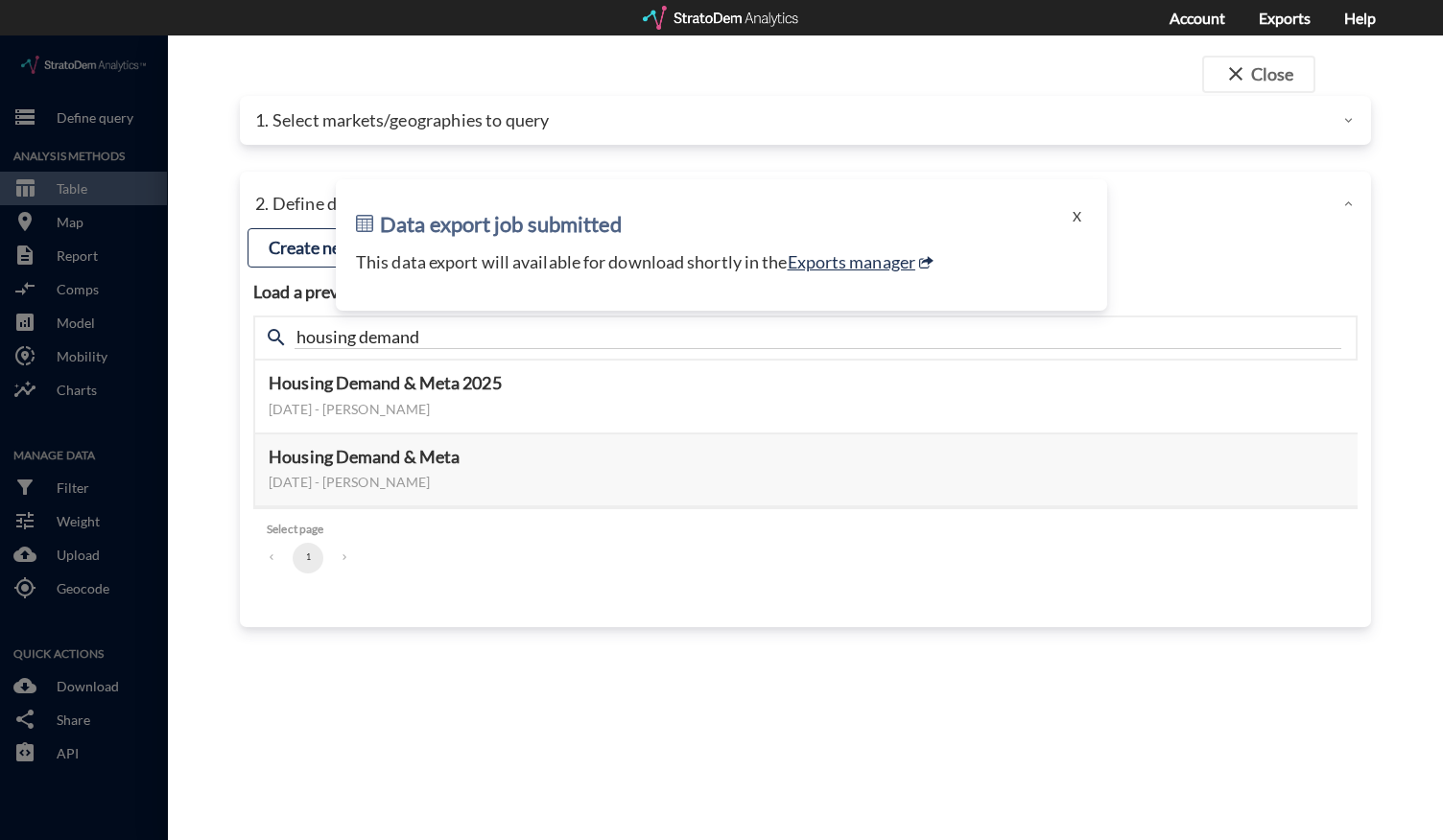 click on "1. Select markets/geographies to query" 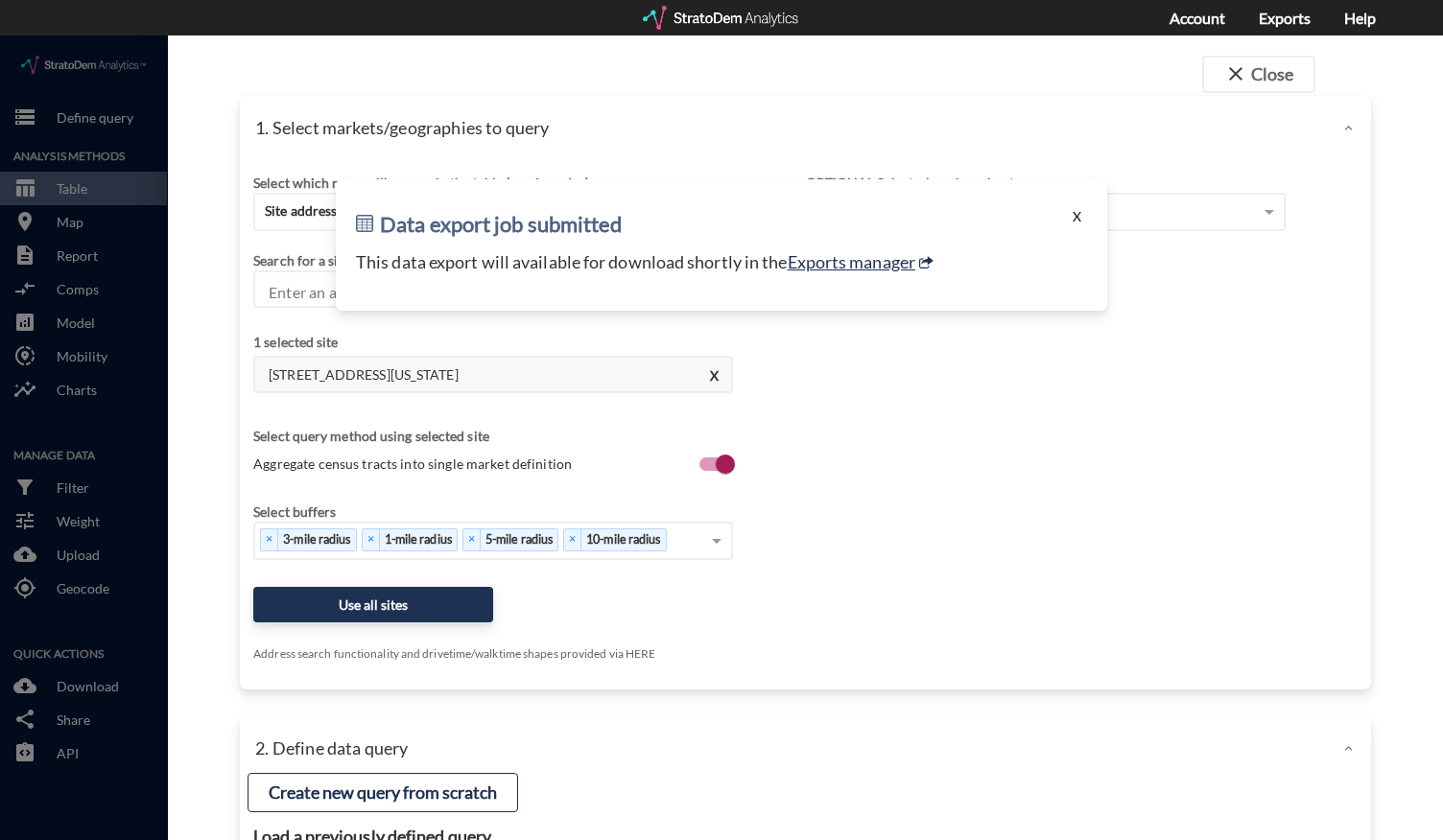 click on "X" 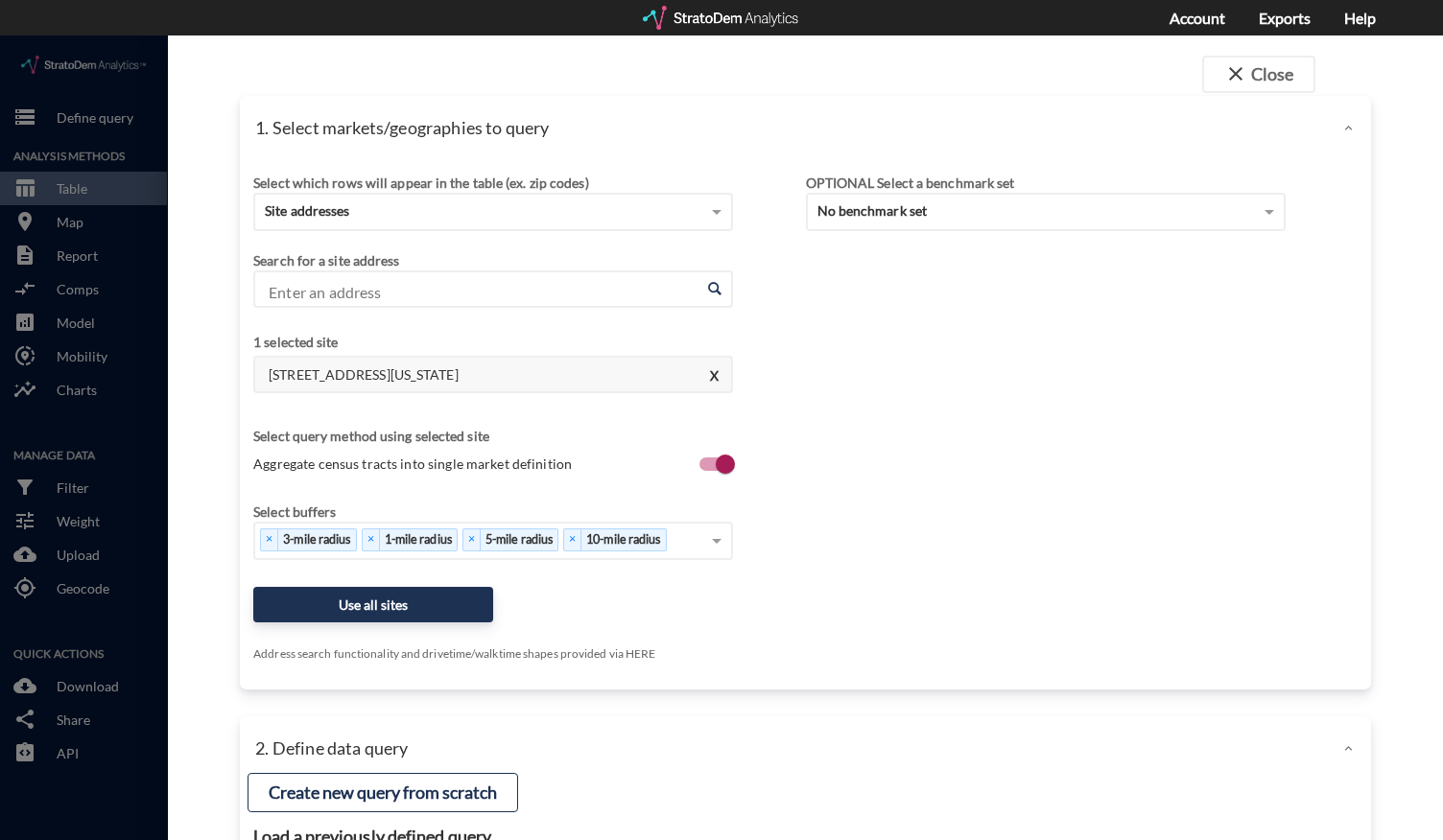 drag, startPoint x: 552, startPoint y: 341, endPoint x: 272, endPoint y: 331, distance: 280.17851 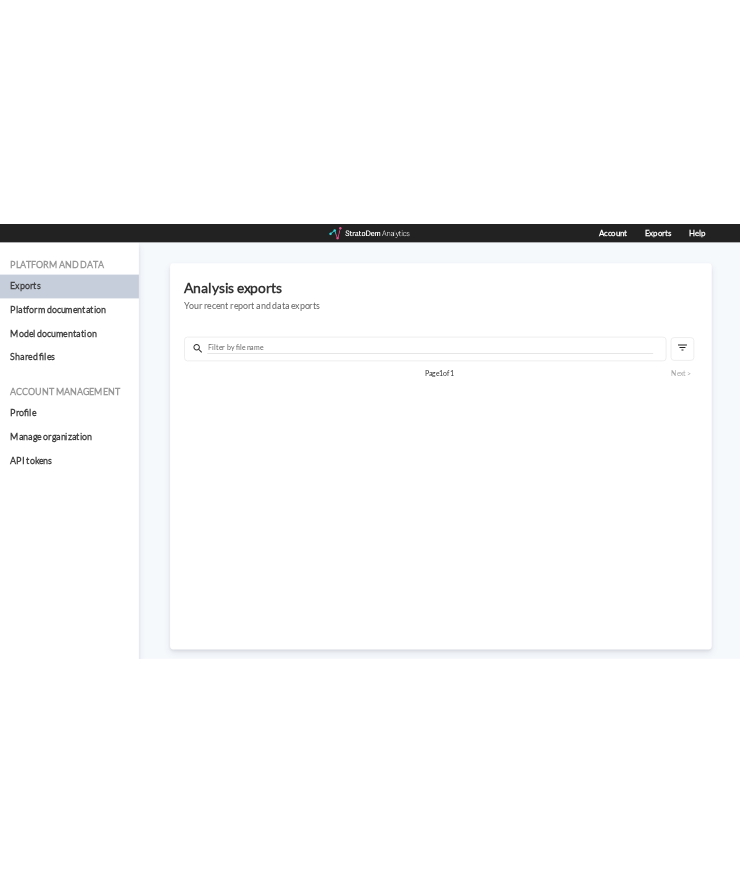 scroll, scrollTop: 0, scrollLeft: 0, axis: both 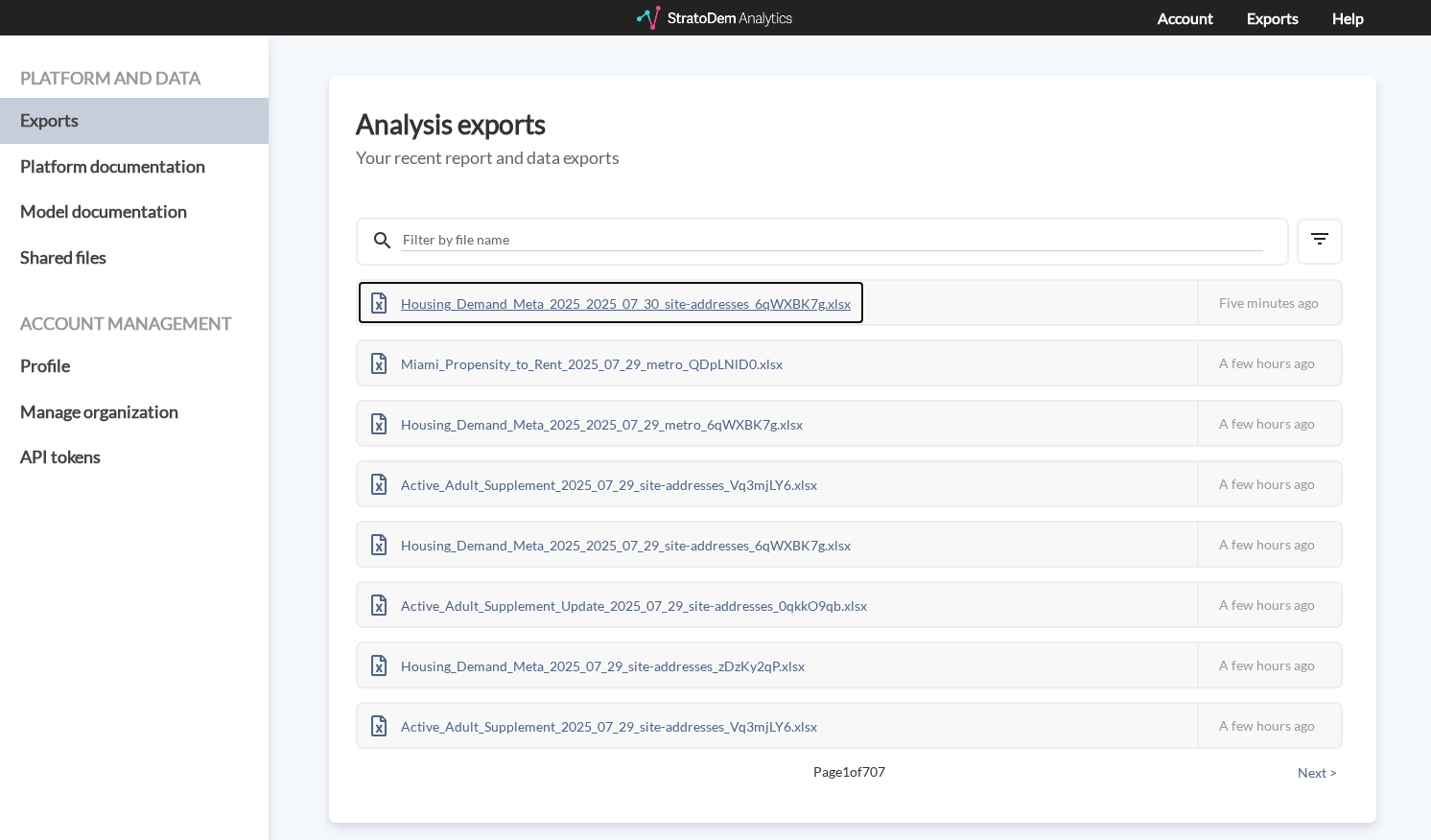 click on "Housing_Demand_Meta_2025_2025_07_30_site-addresses_6qWXBK7g.xlsx" at bounding box center (611, 302) 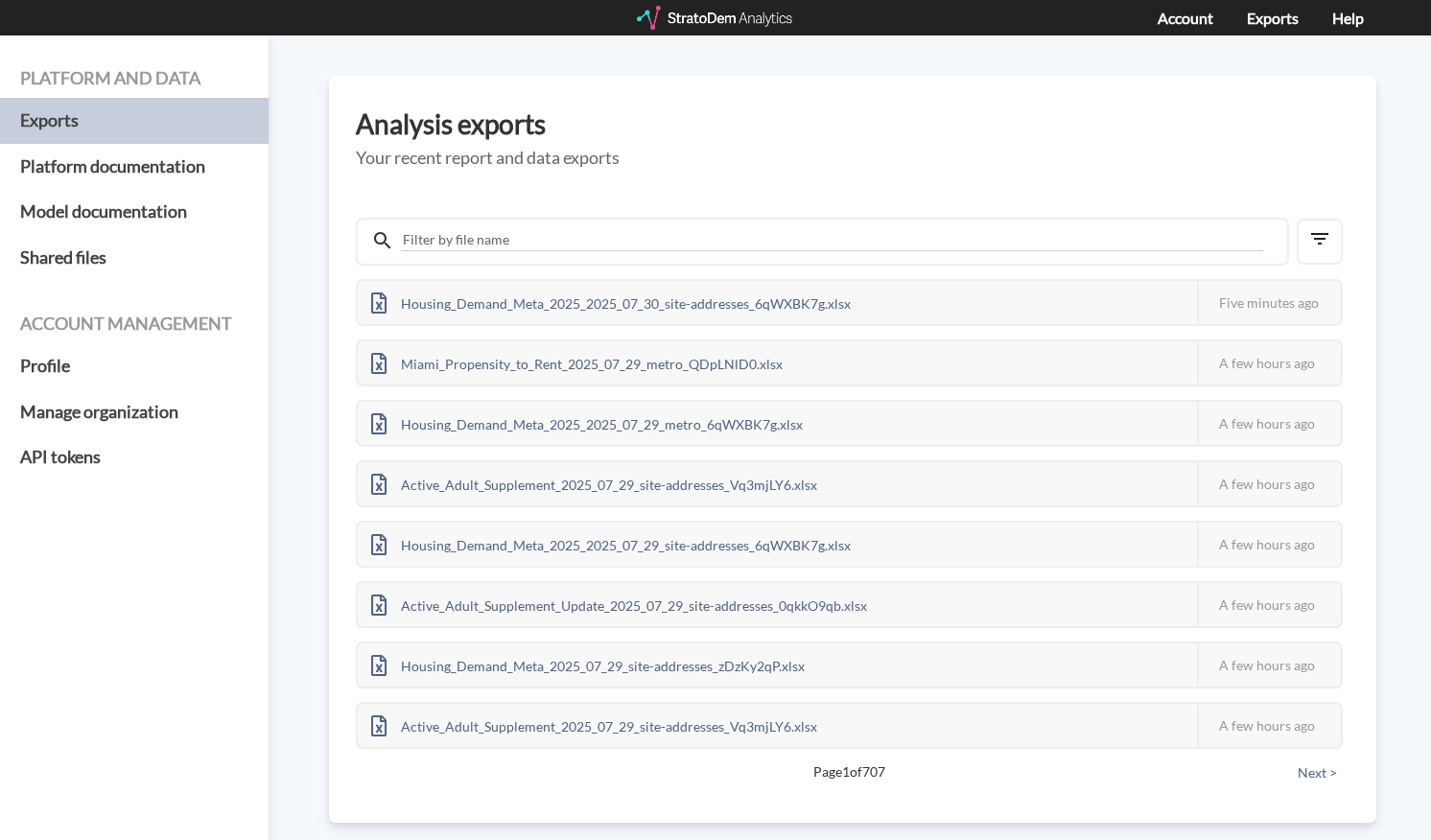 click on "Platform and data Exports Platform documentation Model documentation Shared files Account management Profile Manage organization API tokens Analysis exports Your recent report and data exports Housing_Demand_Meta_2025_2025_07_30_site-addresses_6qWXBK7g.xlsx This job failed The StratoDem Analytics team is already looking into it, but if you have any questions, don't hesitate to reach out at  team@stratodem.com Five minutes ago Miami_Propensity_to_Rent_2025_07_29_metro_QDpLNlD0.xlsx This job failed The StratoDem Analytics team is already looking into it, but if you have any questions, don't hesitate to reach out at  team@stratodem.com A few hours ago Housing_Demand_Meta_2025_2025_07_29_metro_6qWXBK7g.xlsx This job failed The StratoDem Analytics team is already looking into it, but if you have any questions, don't hesitate to reach out at  team@stratodem.com A few hours ago Active_Adult_Supplement_2025_07_29_site-addresses_Vq3mjLY6.xlsx This job failed team@stratodem.com A few hours ago This job failed Page" at bounding box center [716, 437] 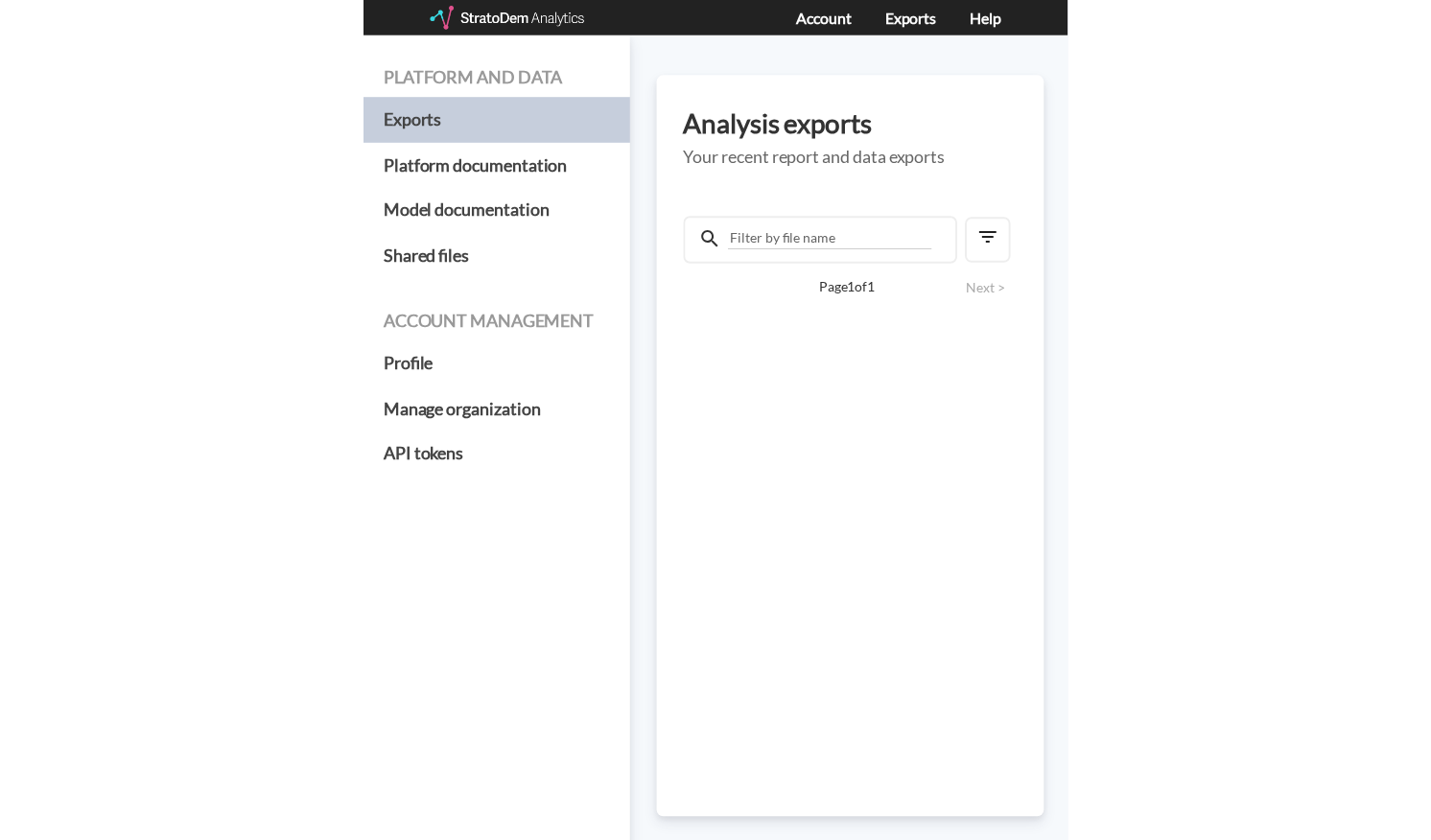 scroll, scrollTop: 0, scrollLeft: 0, axis: both 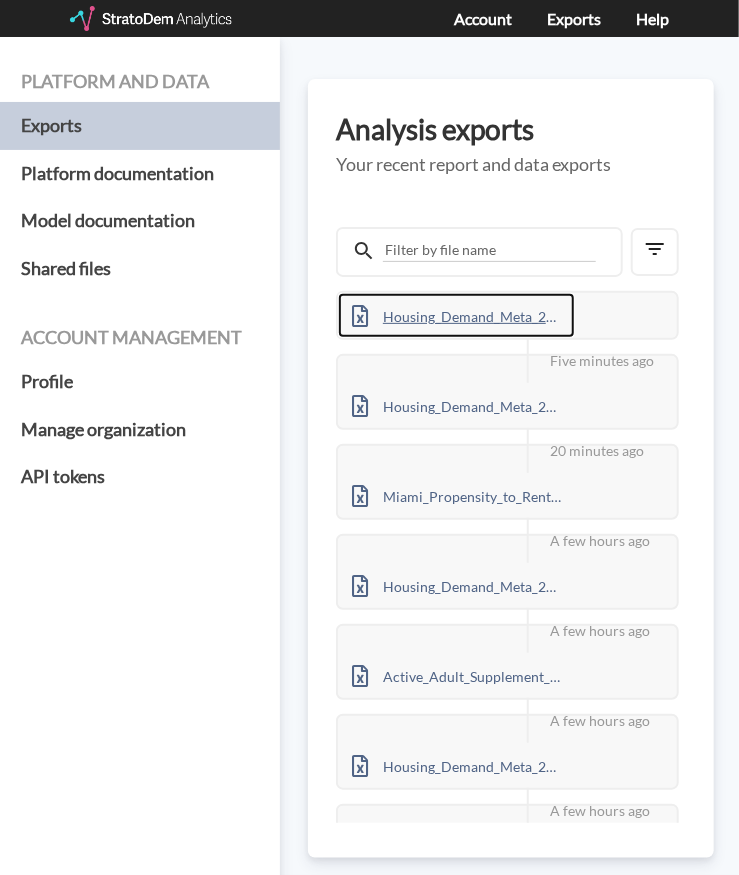 click on "Housing_Demand_Meta_2025_2025_07_30_site-addresses_6qWXBK7g.xlsx" at bounding box center (456, 315) 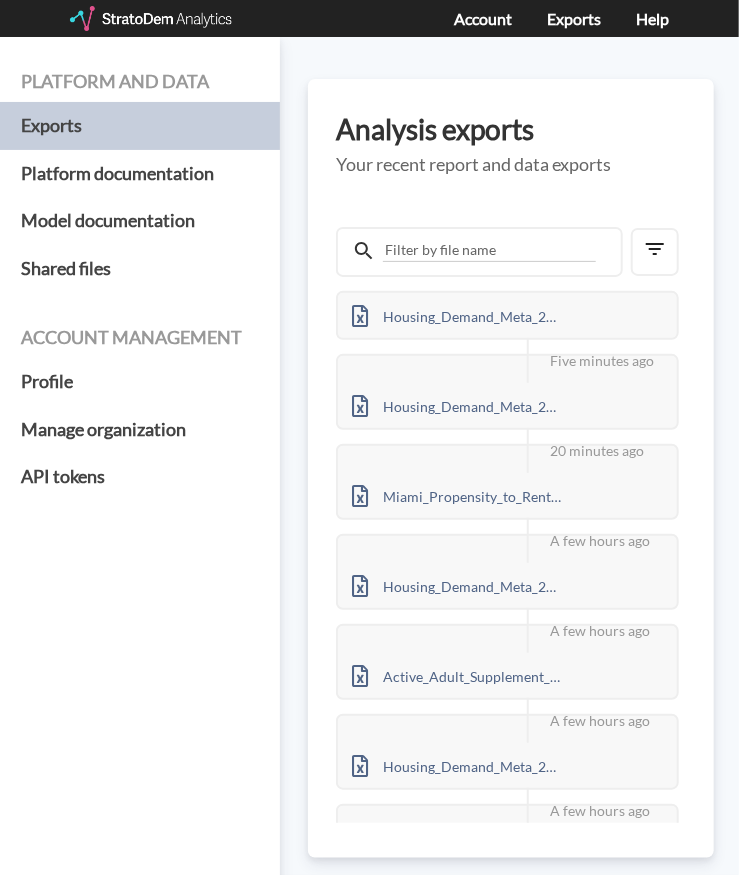 click on "Platform and data Exports Platform documentation Model documentation Shared files Account management Profile Manage organization API tokens Analysis exports Your recent report and data exports Housing_Demand_Meta_2025_2025_07_30_site-addresses_6qWXBK7g.xlsx This job failed The StratoDem Analytics team is already looking into it, but if you have any questions, don't hesitate to reach out at  team@stratodem.com Five minutes ago Housing_Demand_Meta_2025_2025_07_30_site-addresses_6qWXBK7g.xlsx This job failed The StratoDem Analytics team is already looking into it, but if you have any questions, don't hesitate to reach out at  team@stratodem.com 20 minutes ago Miami_Propensity_to_Rent_2025_07_29_metro_QDpLNlD0.xlsx This job failed The StratoDem Analytics team is already looking into it, but if you have any questions, don't hesitate to reach out at  team@stratodem.com A few hours ago Housing_Demand_Meta_2025_2025_07_29_metro_6qWXBK7g.xlsx This job failed team@stratodem.com A few hours ago This job failed Page" at bounding box center [369, 456] 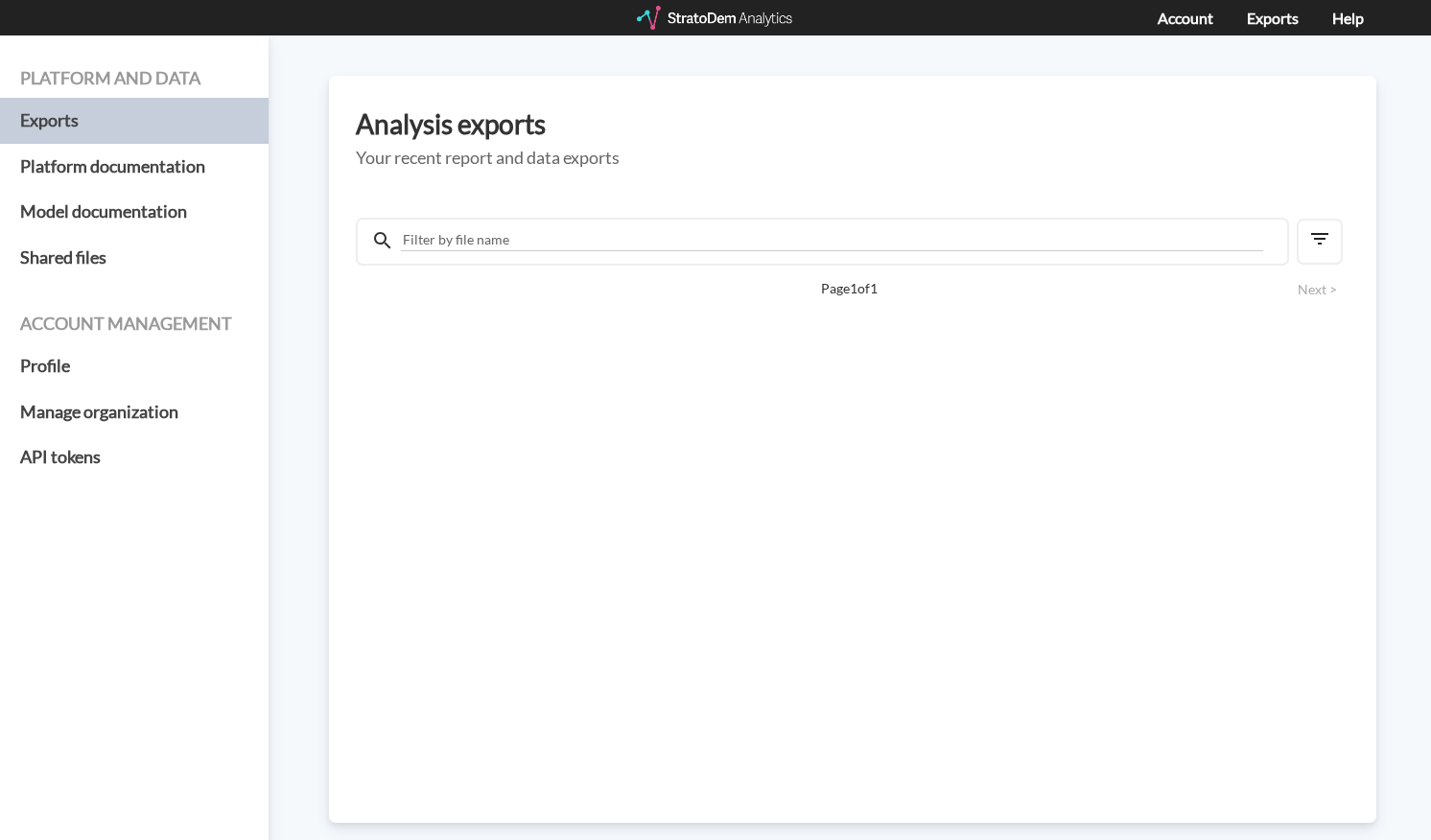 scroll, scrollTop: 0, scrollLeft: 0, axis: both 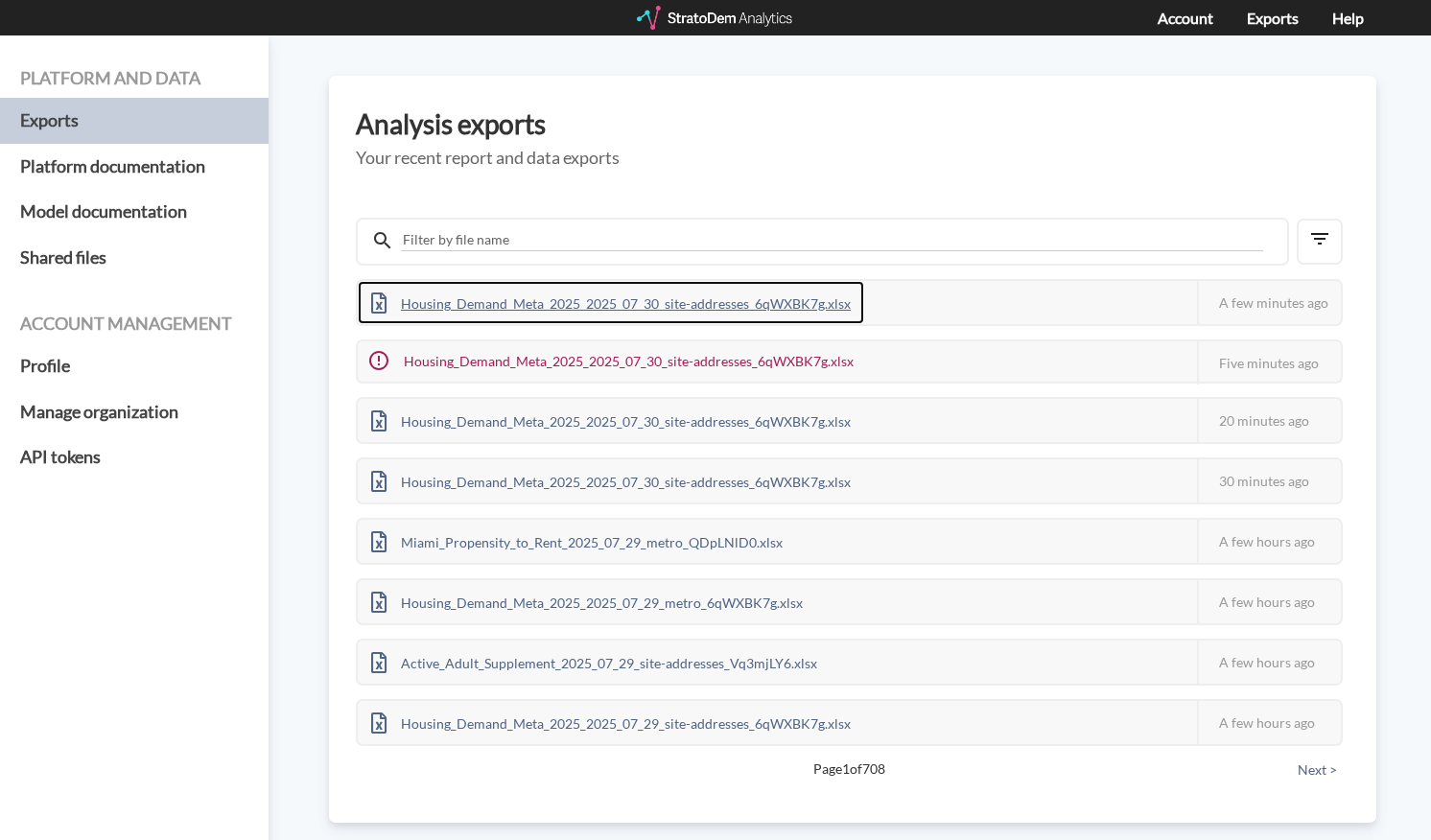 click on "Housing_Demand_Meta_2025_2025_07_30_site-addresses_6qWXBK7g.xlsx" at bounding box center (611, 302) 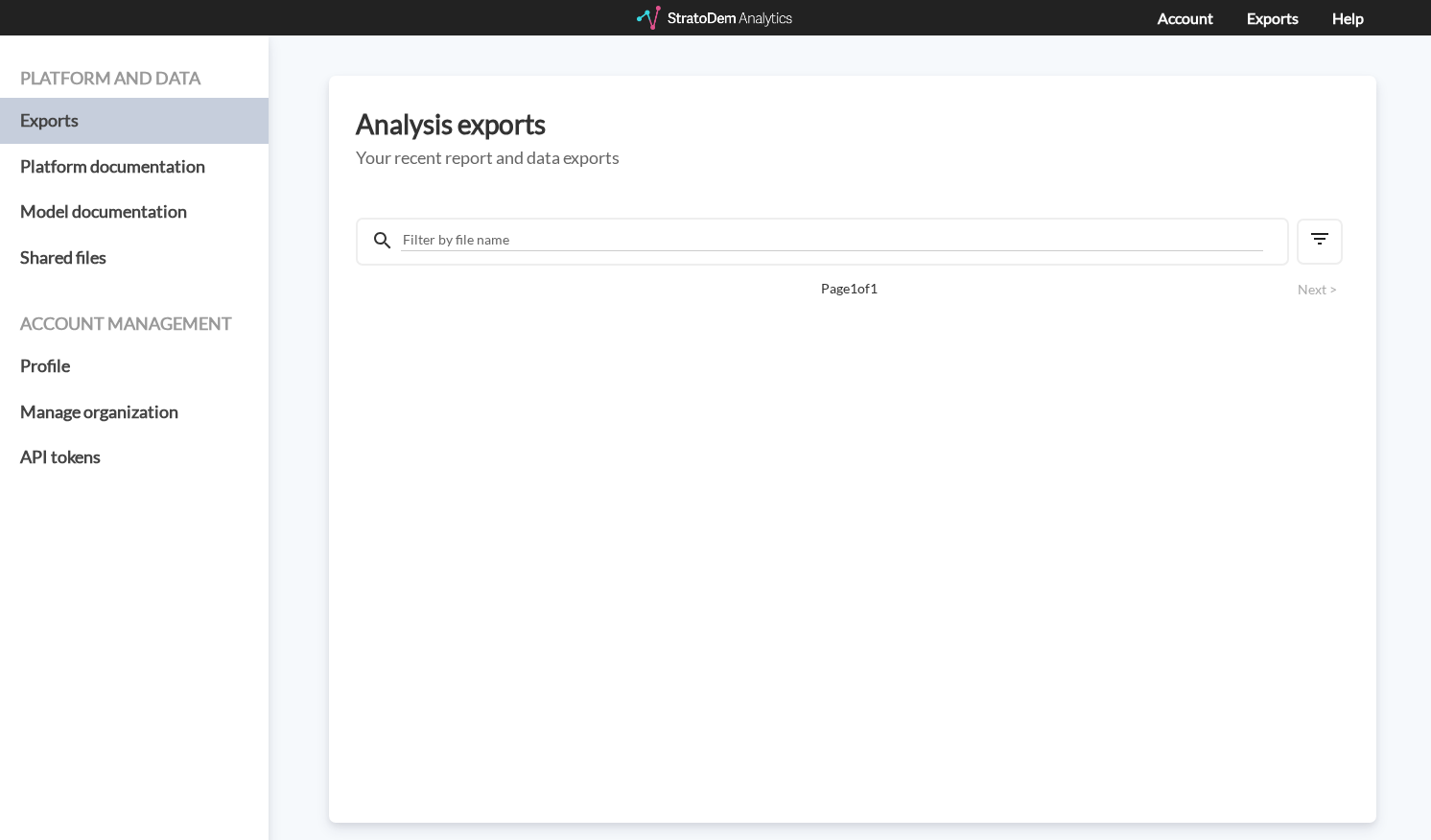 scroll, scrollTop: 0, scrollLeft: 0, axis: both 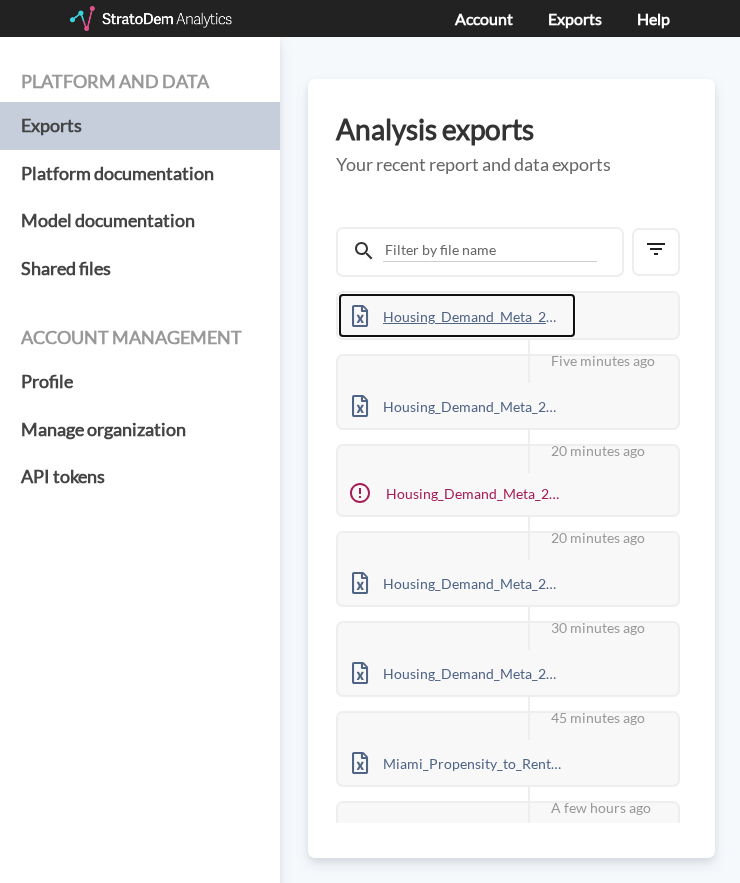 click on "Housing_Demand_Meta_2025_2025_07_30_site-addresses_6qWXBK7g.xlsx" at bounding box center (457, 315) 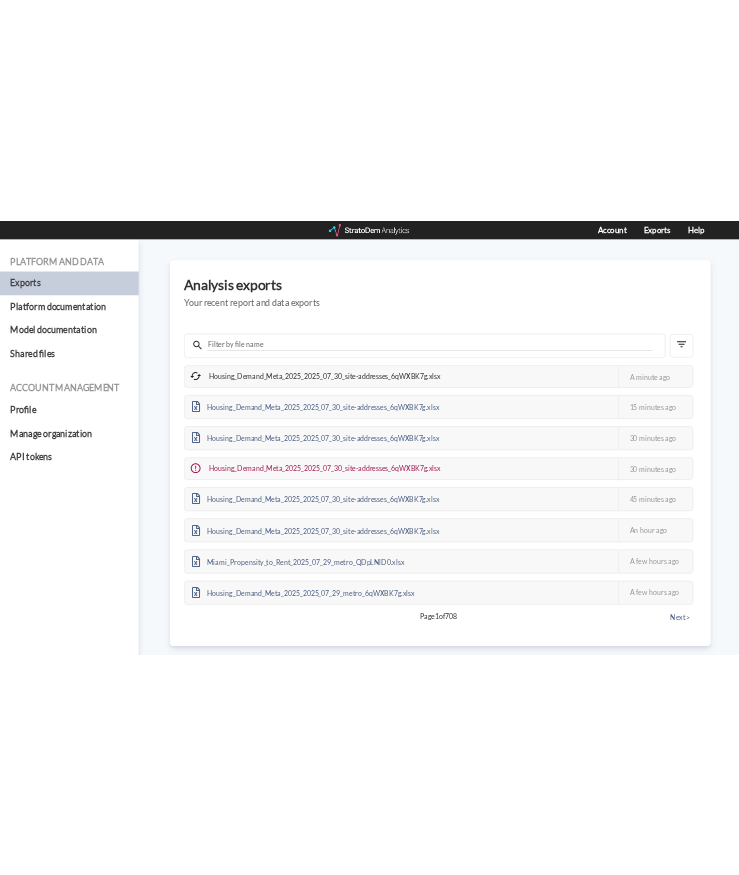 scroll, scrollTop: 0, scrollLeft: 0, axis: both 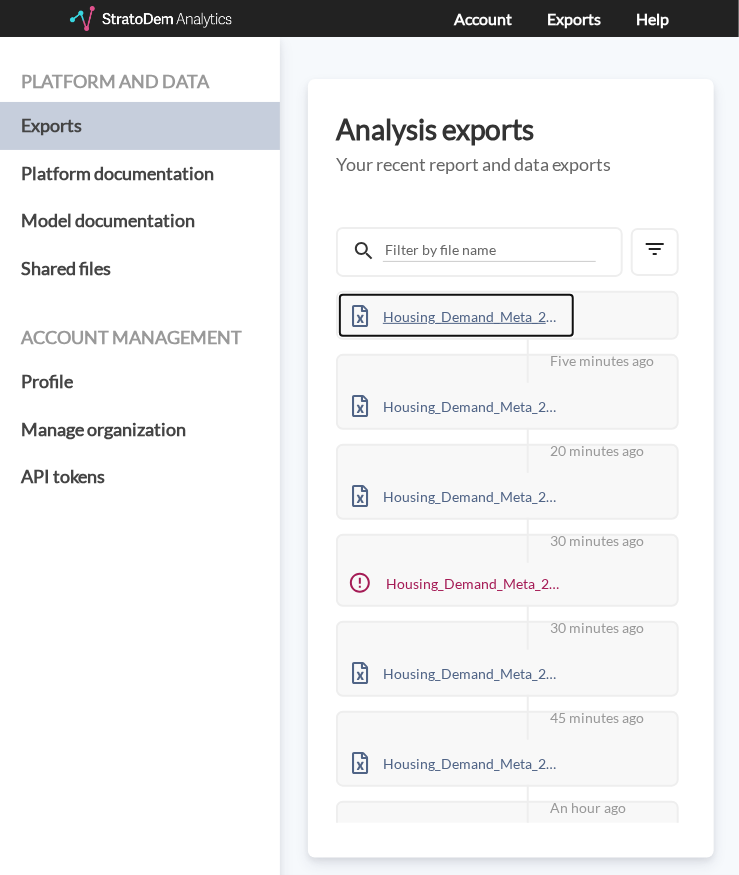 click on "Housing_Demand_Meta_2025_2025_07_30_site-addresses_6qWXBK7g.xlsx" at bounding box center (456, 315) 